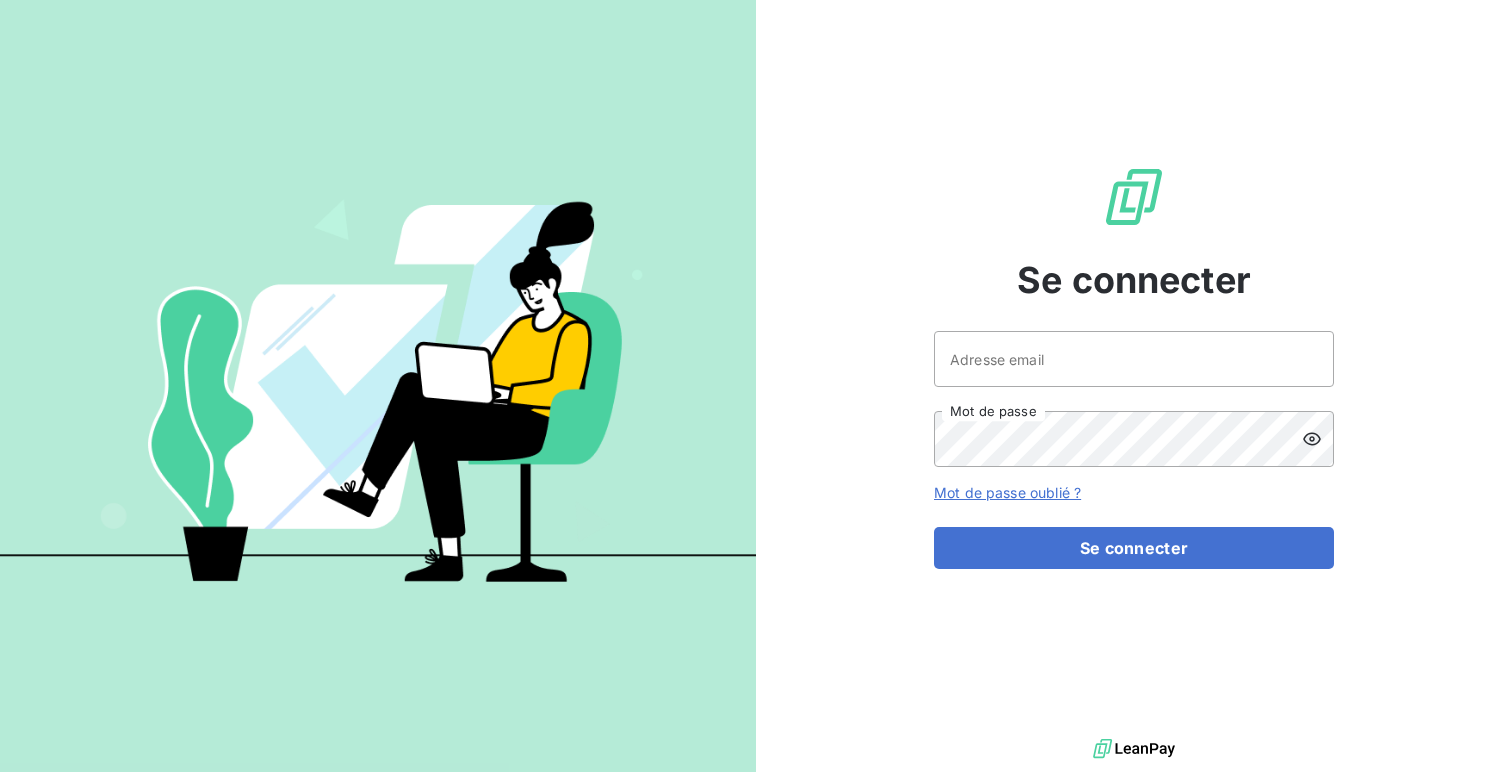 scroll, scrollTop: 0, scrollLeft: 0, axis: both 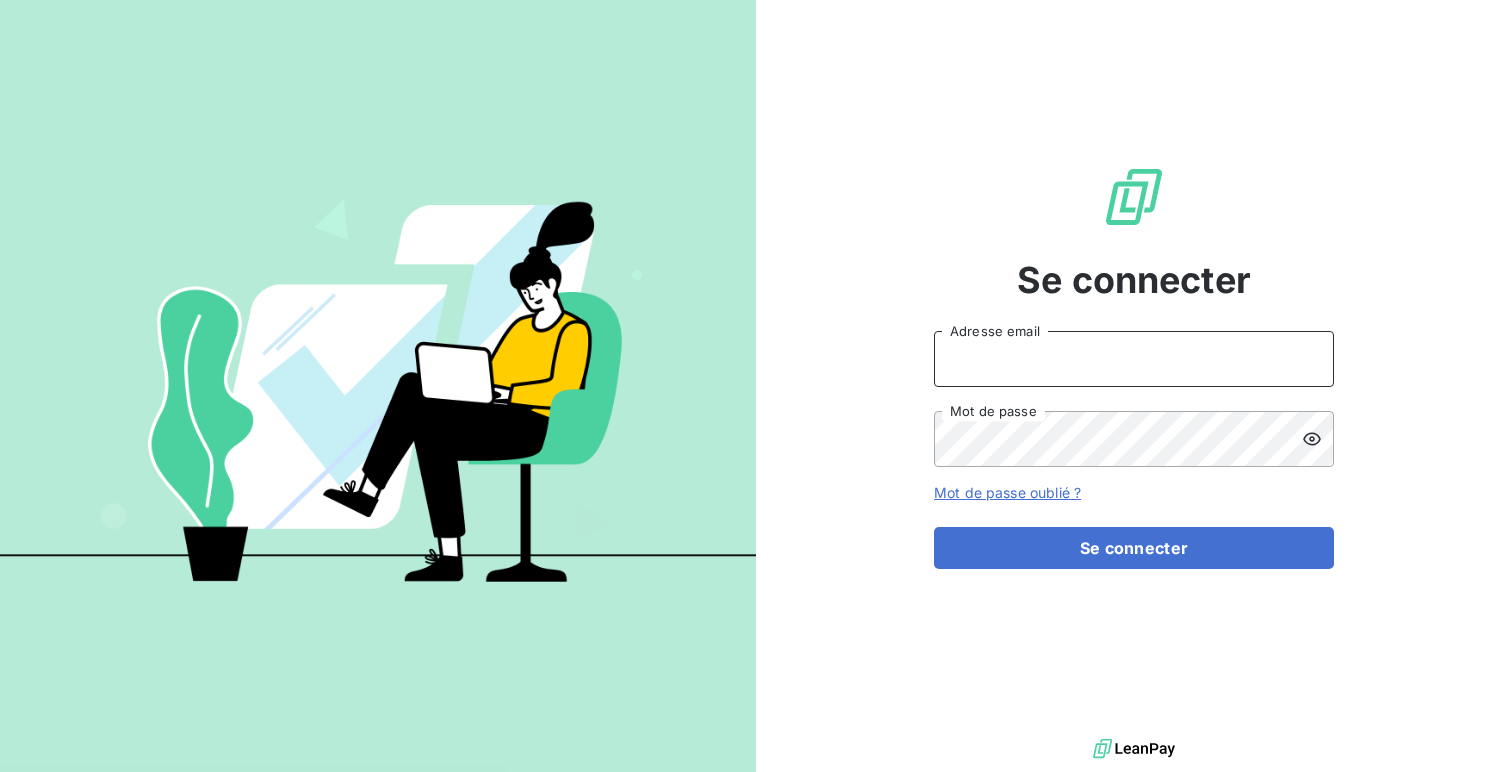 click on "Adresse email" at bounding box center (1134, 359) 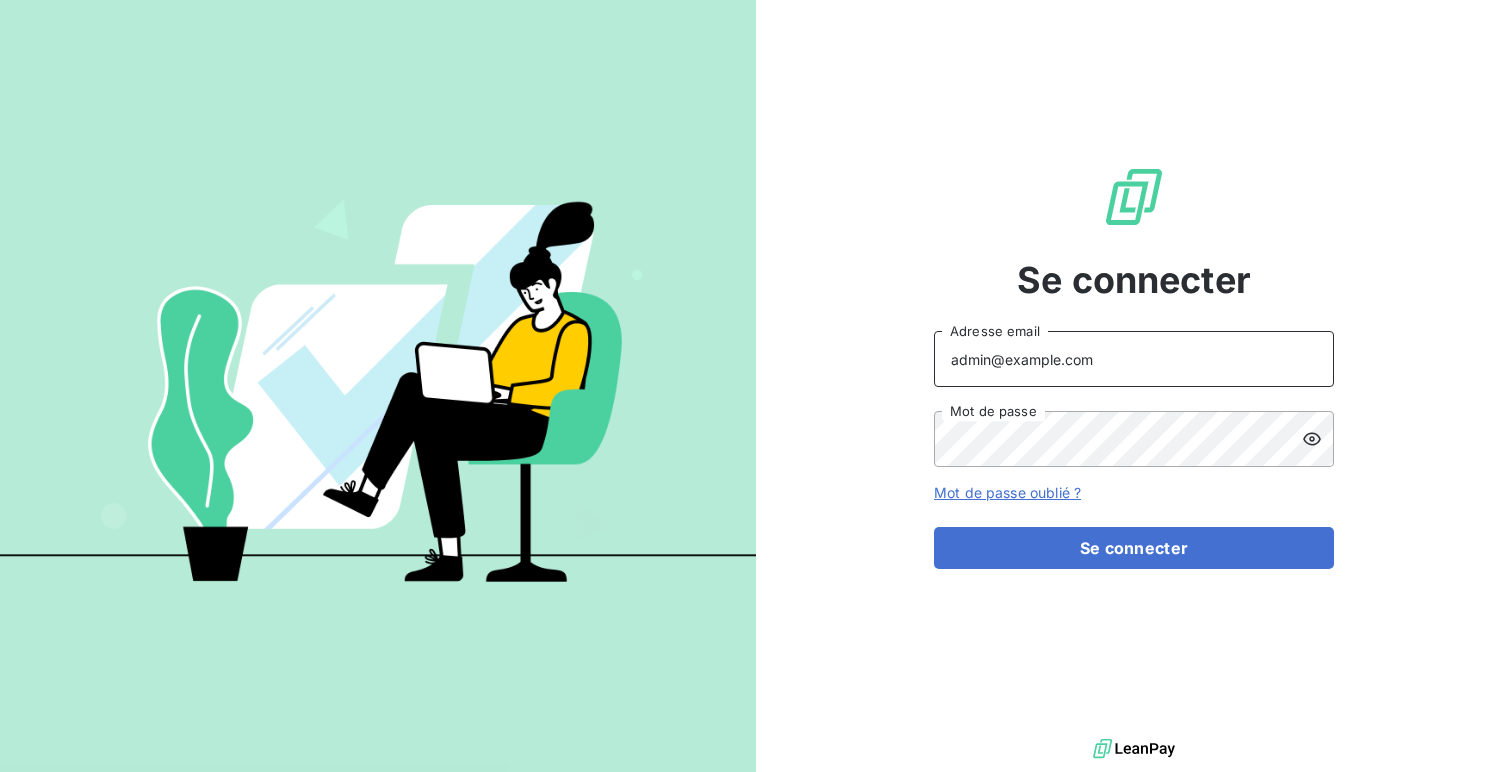 type on "admin@example.com" 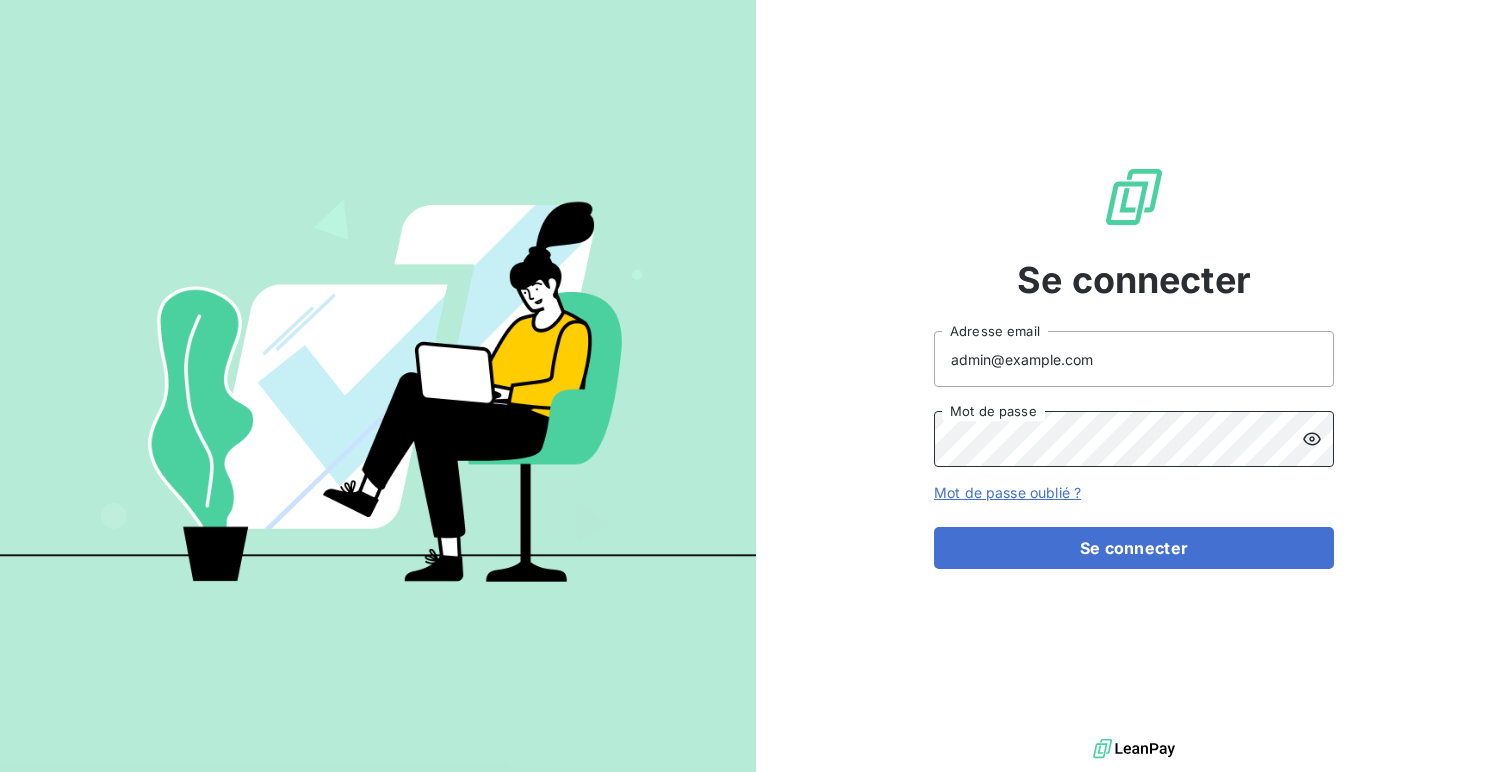 click on "Se connecter" at bounding box center (1134, 548) 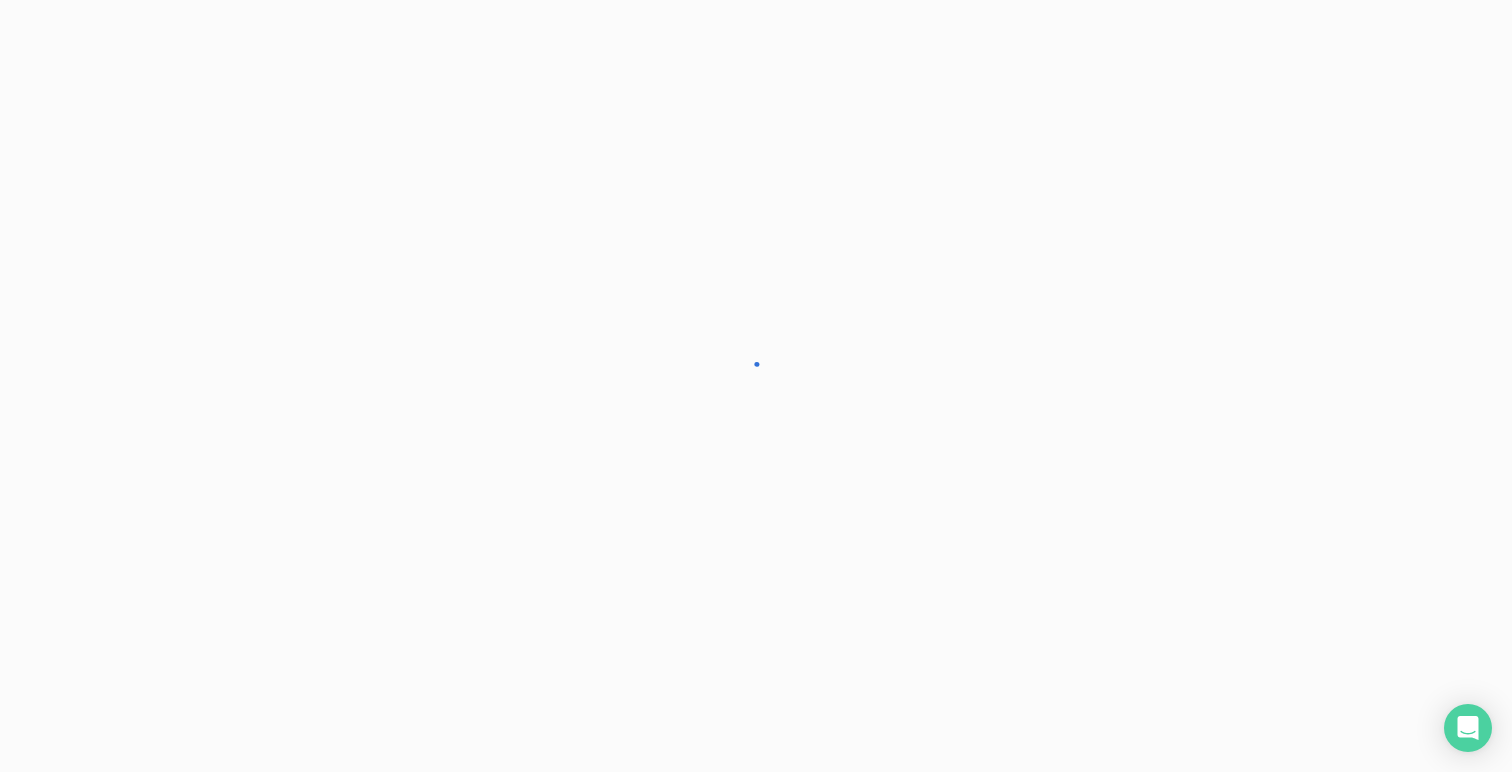 scroll, scrollTop: 0, scrollLeft: 0, axis: both 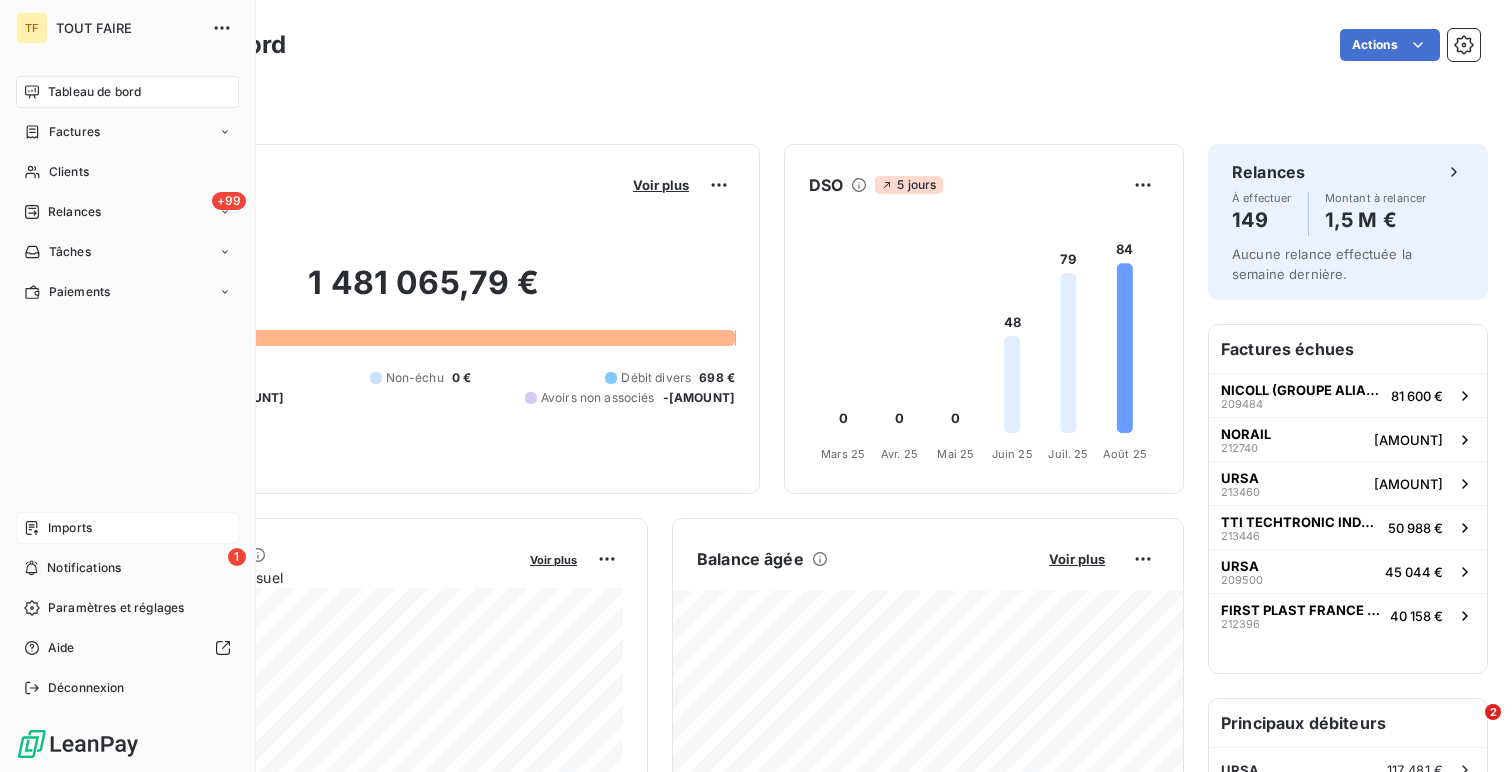 click on "Imports" at bounding box center [70, 528] 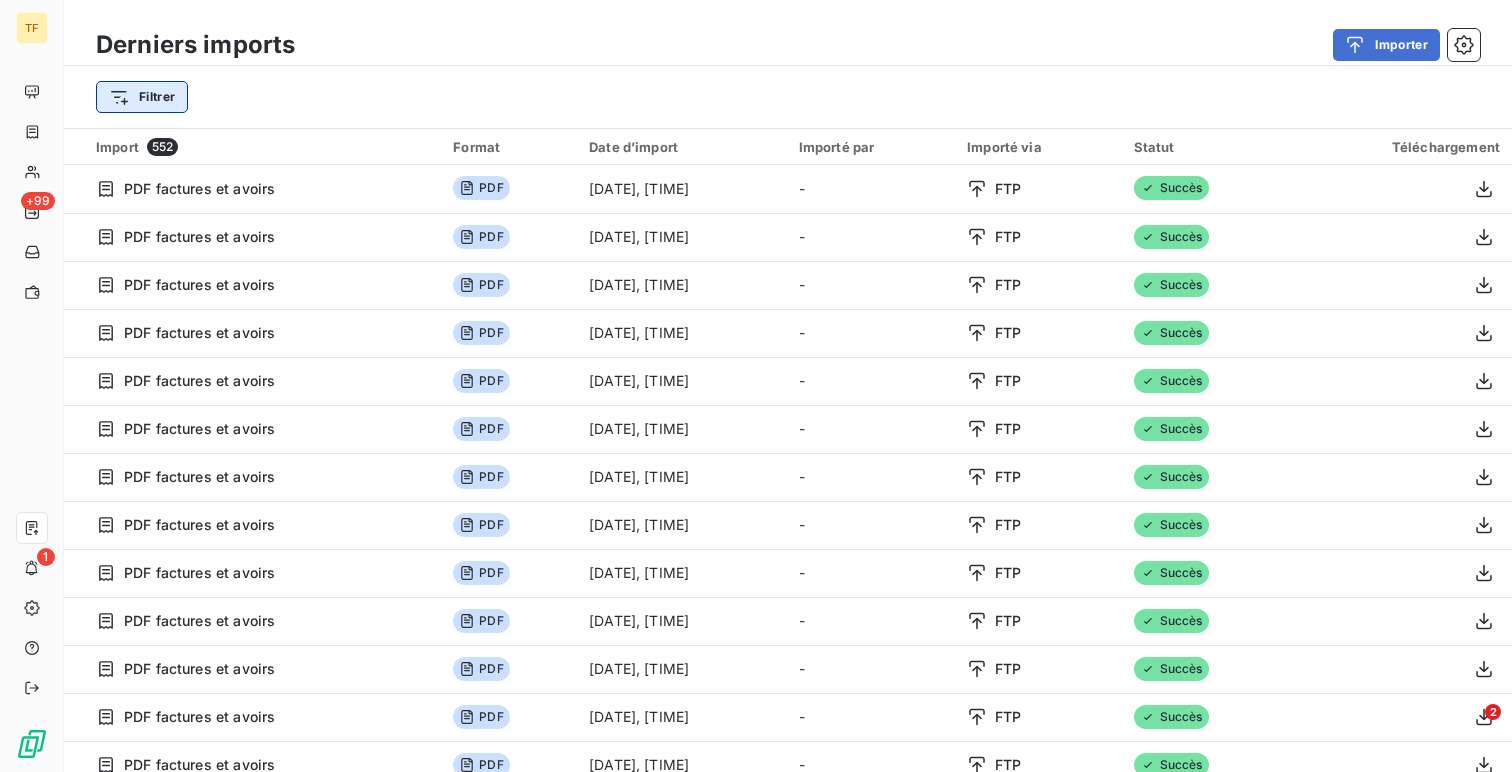 click on "TF +99 1 Derniers imports Importer Filtrer Import 552 Format Date d’import Importé par Importé via Statut Téléchargement PDF factures et avoirs PDF [DATE], [TIME] - FTP Succès PDF factures et avoirs PDF [DATE], [TIME] - FTP Succès PDF factures et avoirs PDF [DATE], [TIME] - FTP Succès PDF factures et avoirs PDF [DATE], [TIME] - FTP Succès PDF factures et avoirs PDF [DATE], [TIME] - FTP Succès PDF factures et avoirs PDF [DATE], [TIME] - FTP Succès PDF factures et avoirs PDF [DATE], [TIME] - FTP Succès PDF factures et avoirs PDF [DATE], [TIME] - FTP Succès PDF factures et avoirs PDF [DATE], [TIME] - FTP Succès PDF factures et avoirs PDF [DATE], [TIME] - FTP Succès PDF factures et avoirs PDF [DATE], [TIME] - FTP Succès PDF factures et avoirs PDF [DATE], [TIME] - FTP Succès PDF factures et avoirs PDF [DATE], [TIME] - FTP Succès PDF factures et avoirs PDF [DATE], [TIME] - FTP Succès PDF factures et avoirs PDF [DATE], [TIME] - FTP PDF -" at bounding box center [756, 386] 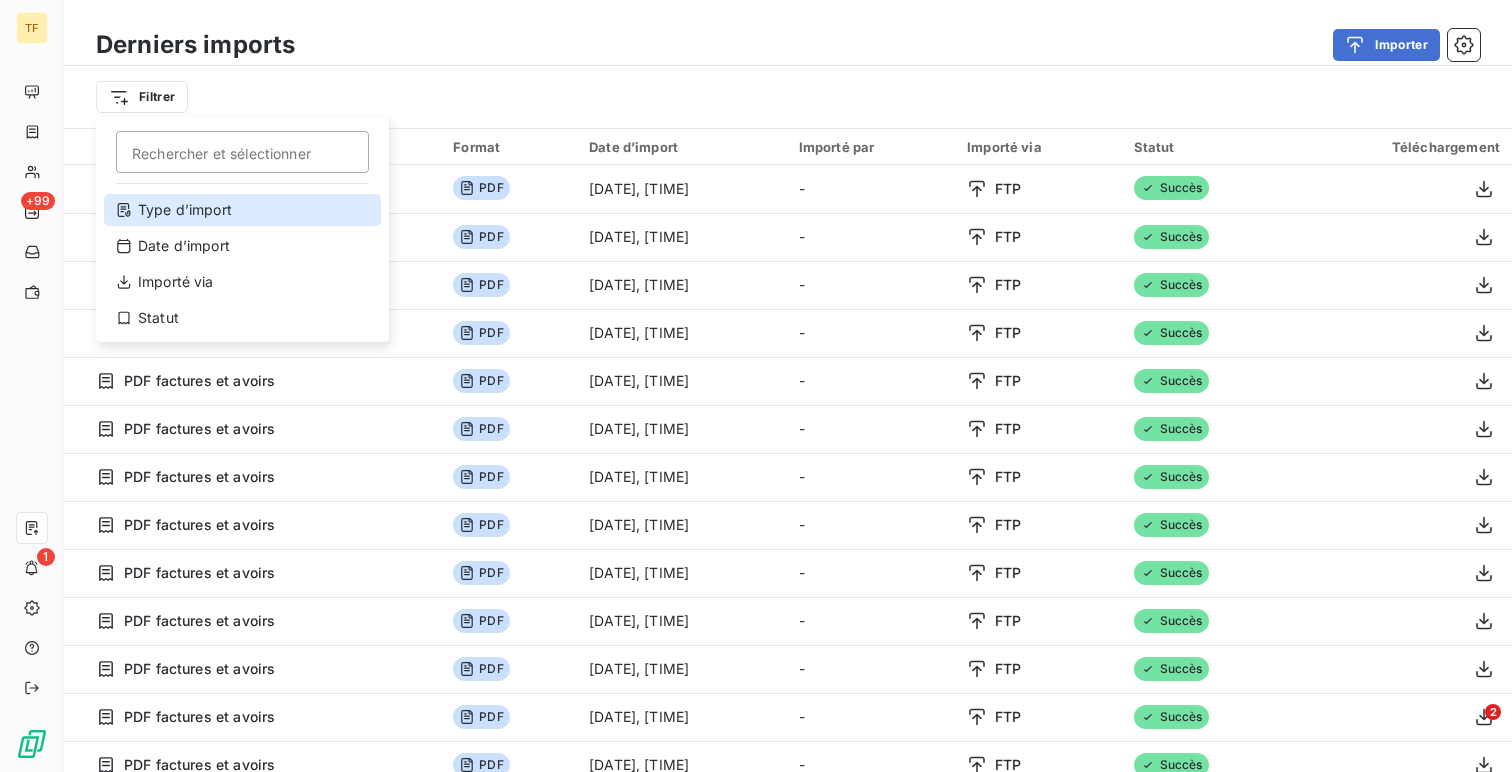 click on "Type d’import" at bounding box center [242, 210] 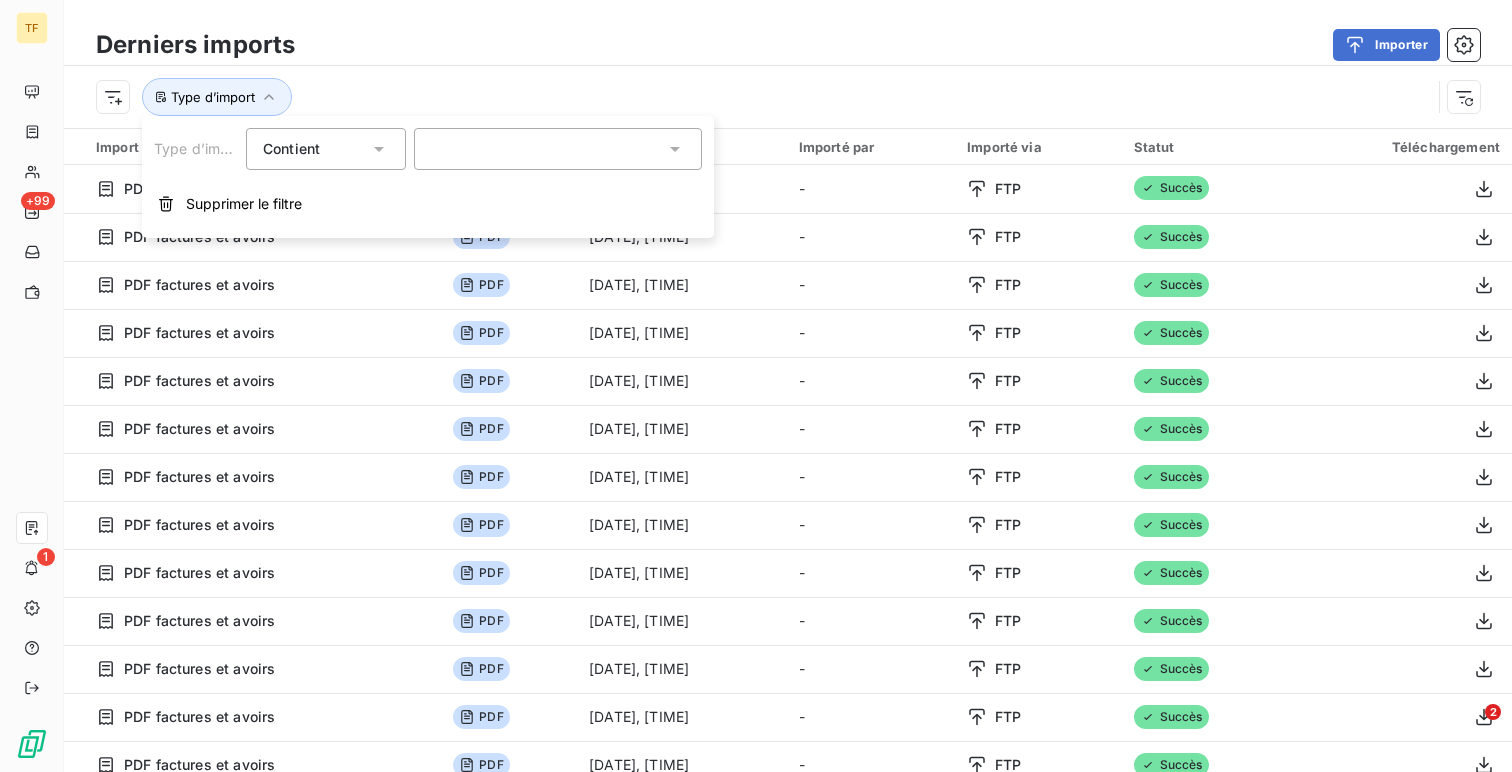 click at bounding box center (558, 149) 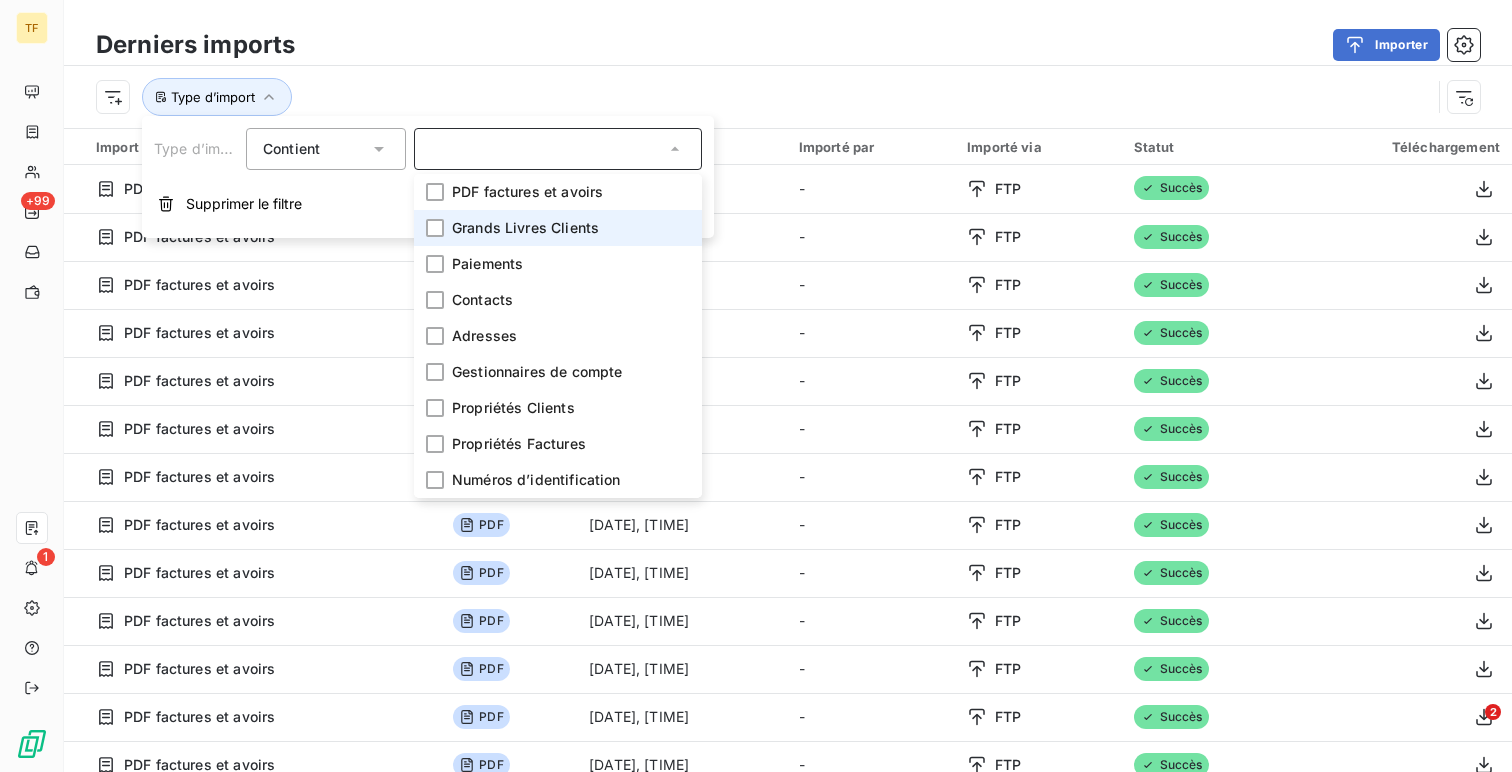 click on "Grands Livres Clients" at bounding box center [558, 228] 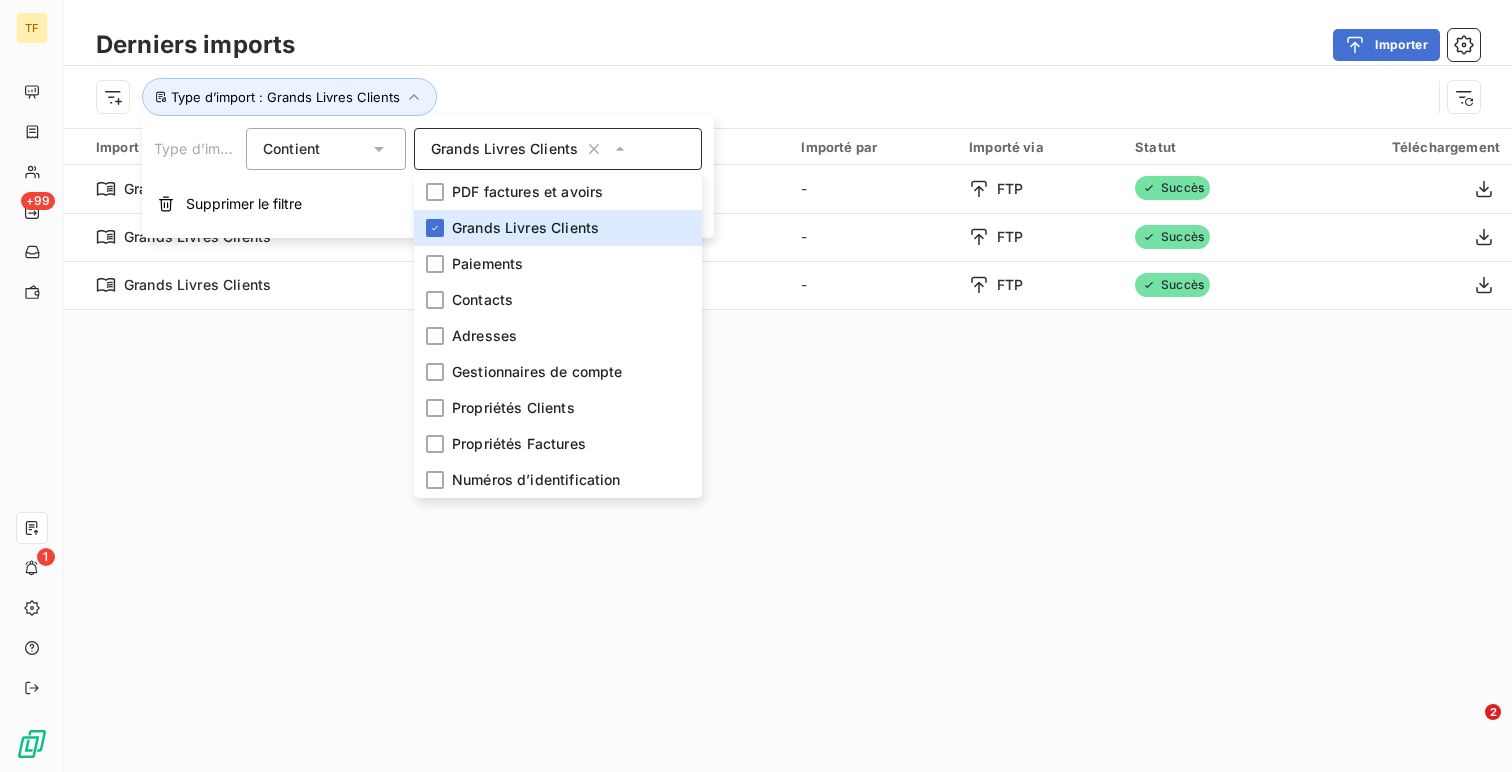 click on "Type d’import  : Grands Livres Clients" at bounding box center [763, 97] 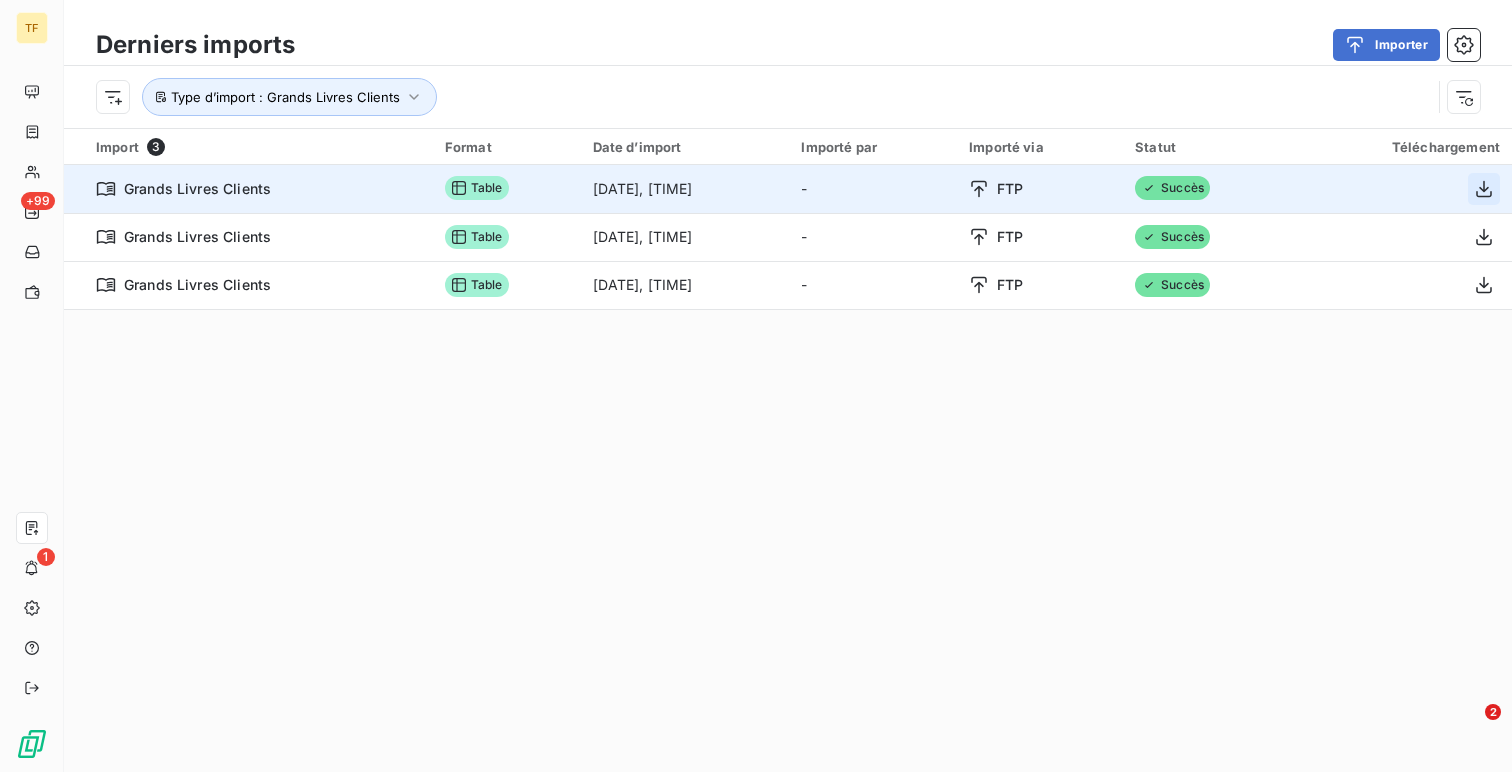 click at bounding box center (1484, 189) 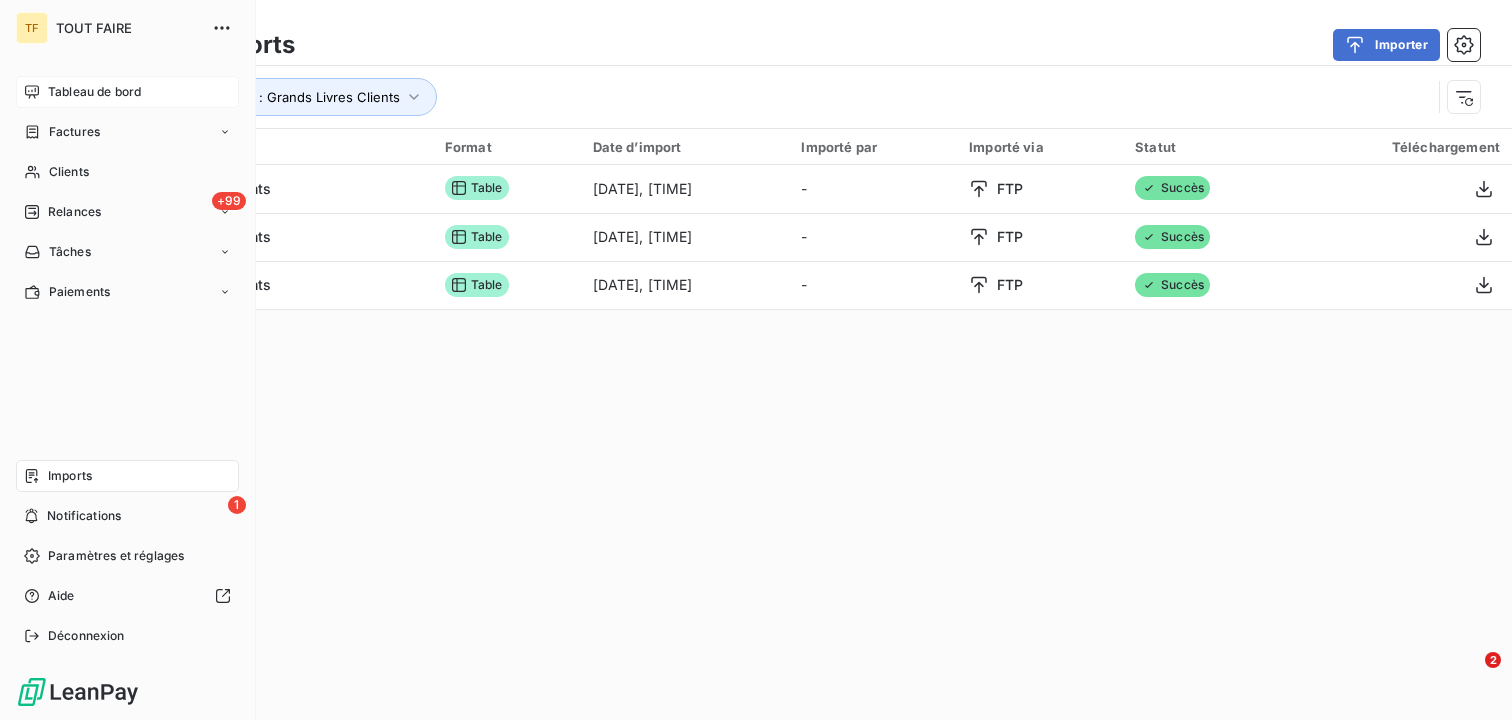 click on "Tableau de bord" at bounding box center [127, 92] 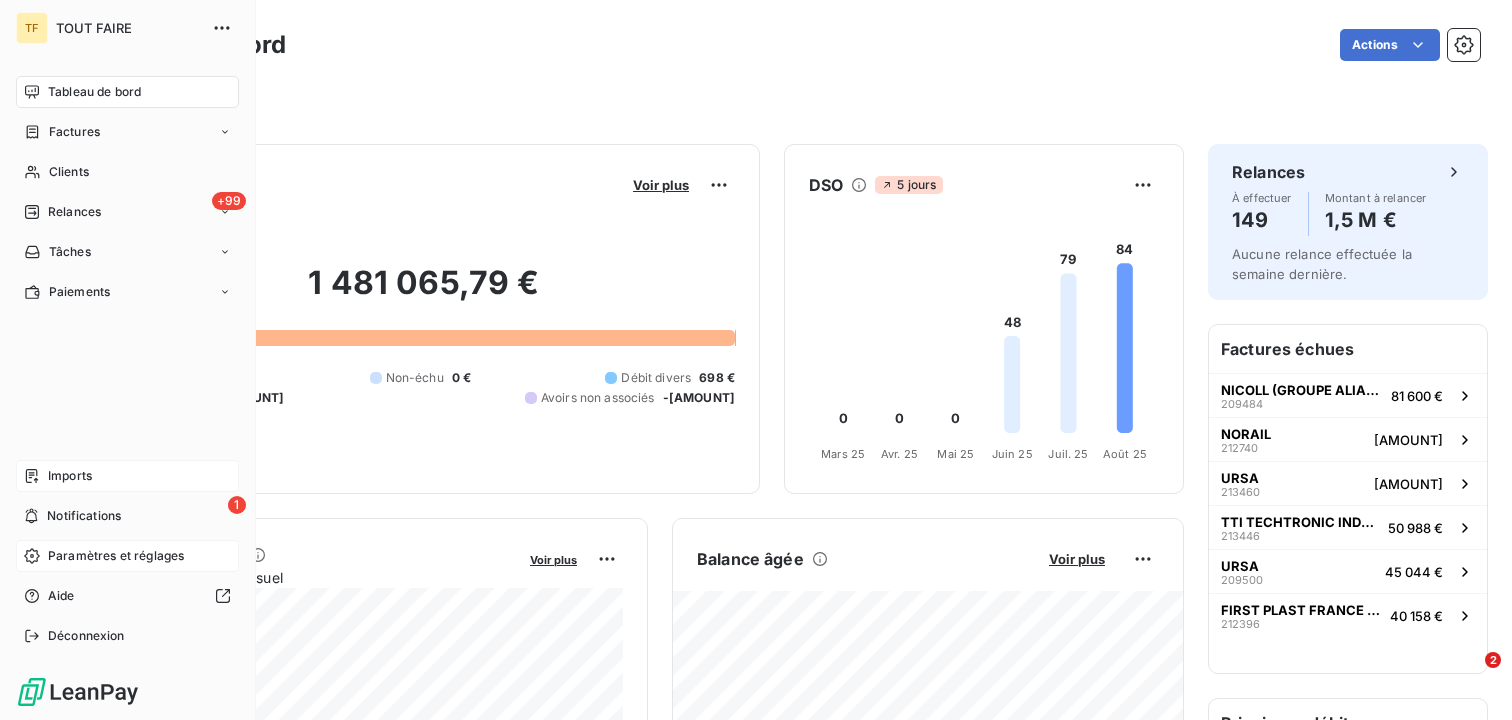 click on "Paramètres et réglages" at bounding box center (116, 556) 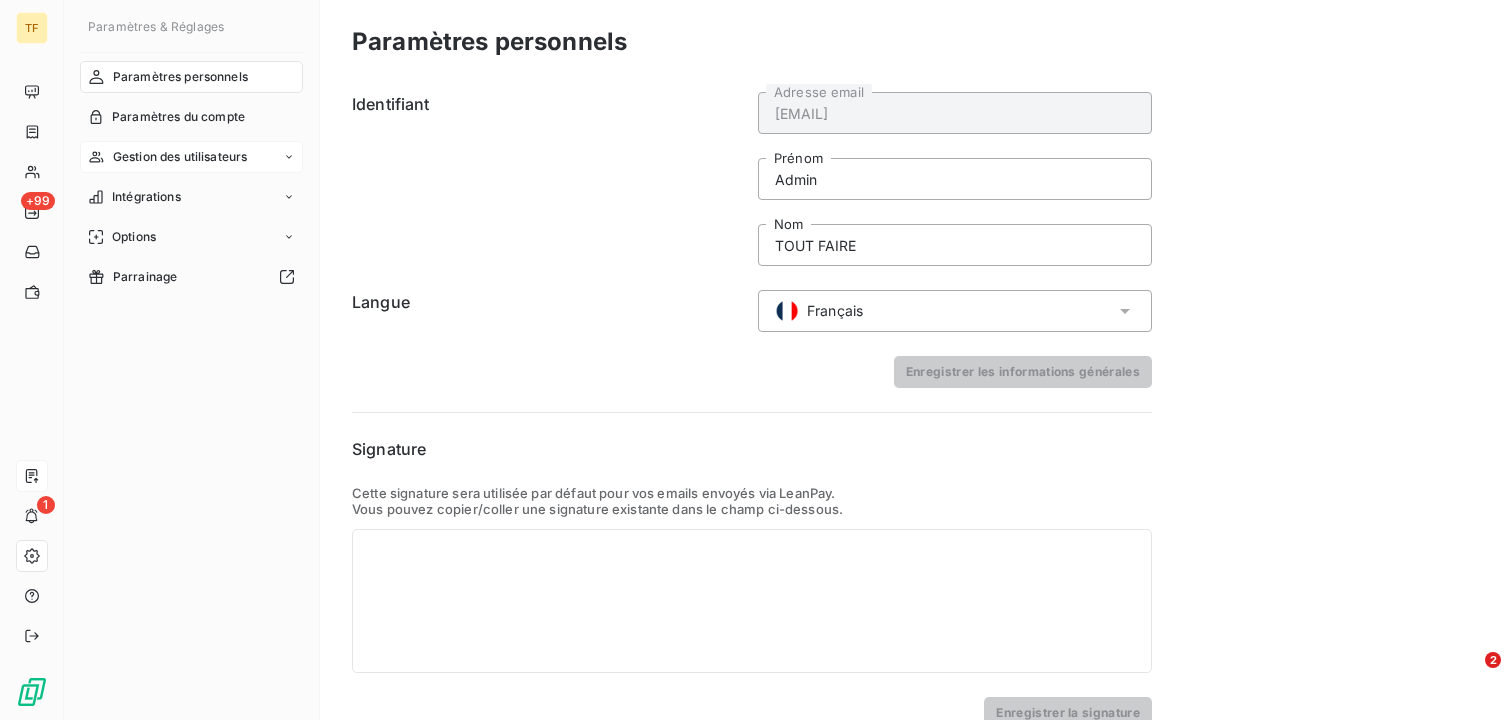 click on "Gestion des utilisateurs" at bounding box center (180, 157) 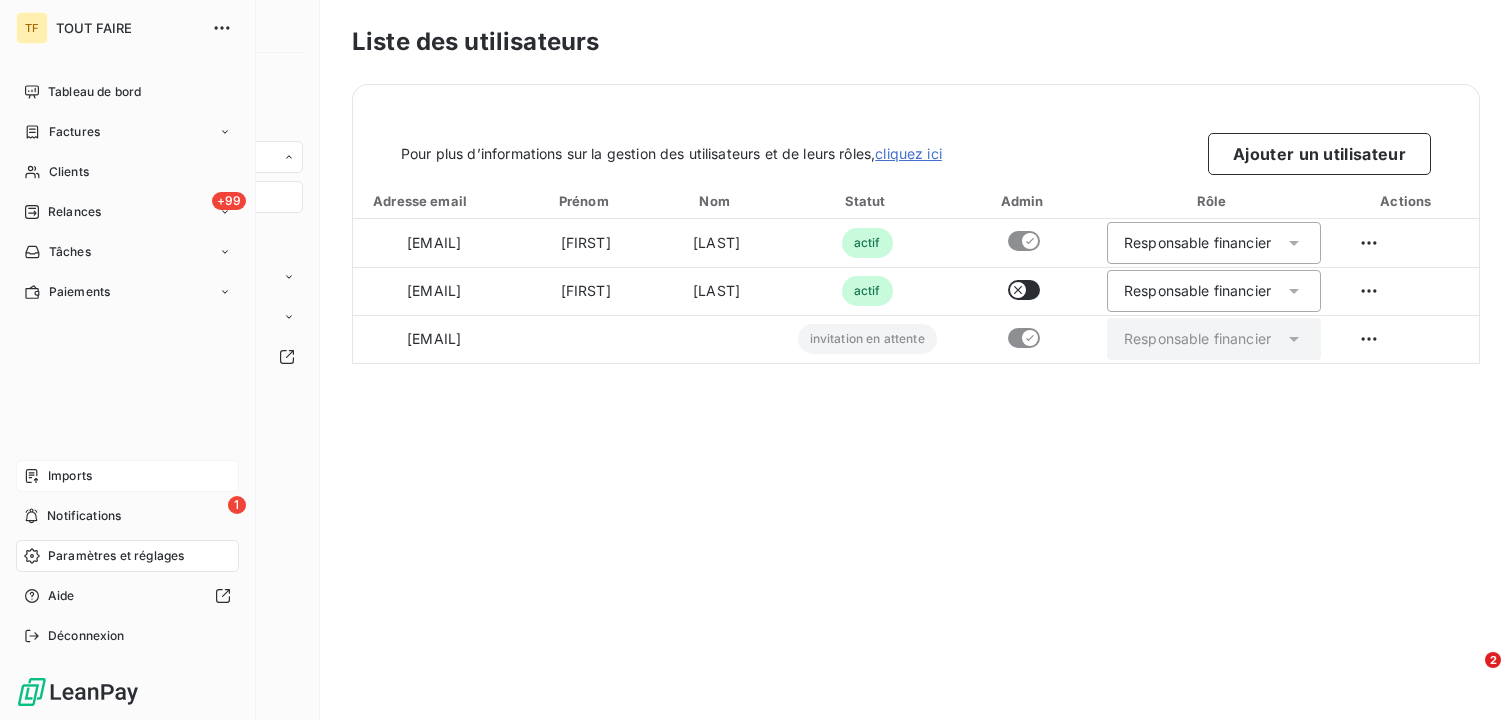 click on "Imports" at bounding box center (127, 476) 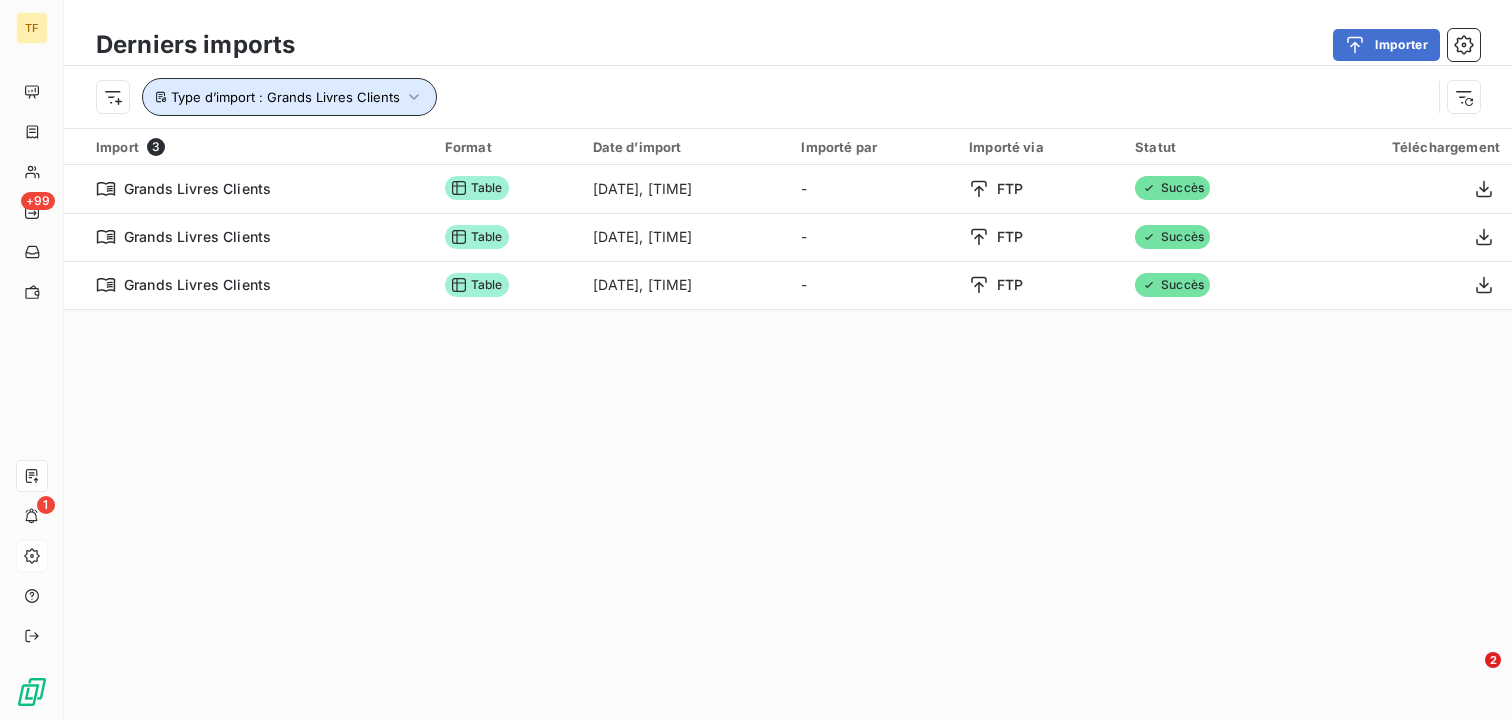click on "Type d’import  : Grands Livres Clients" at bounding box center (285, 97) 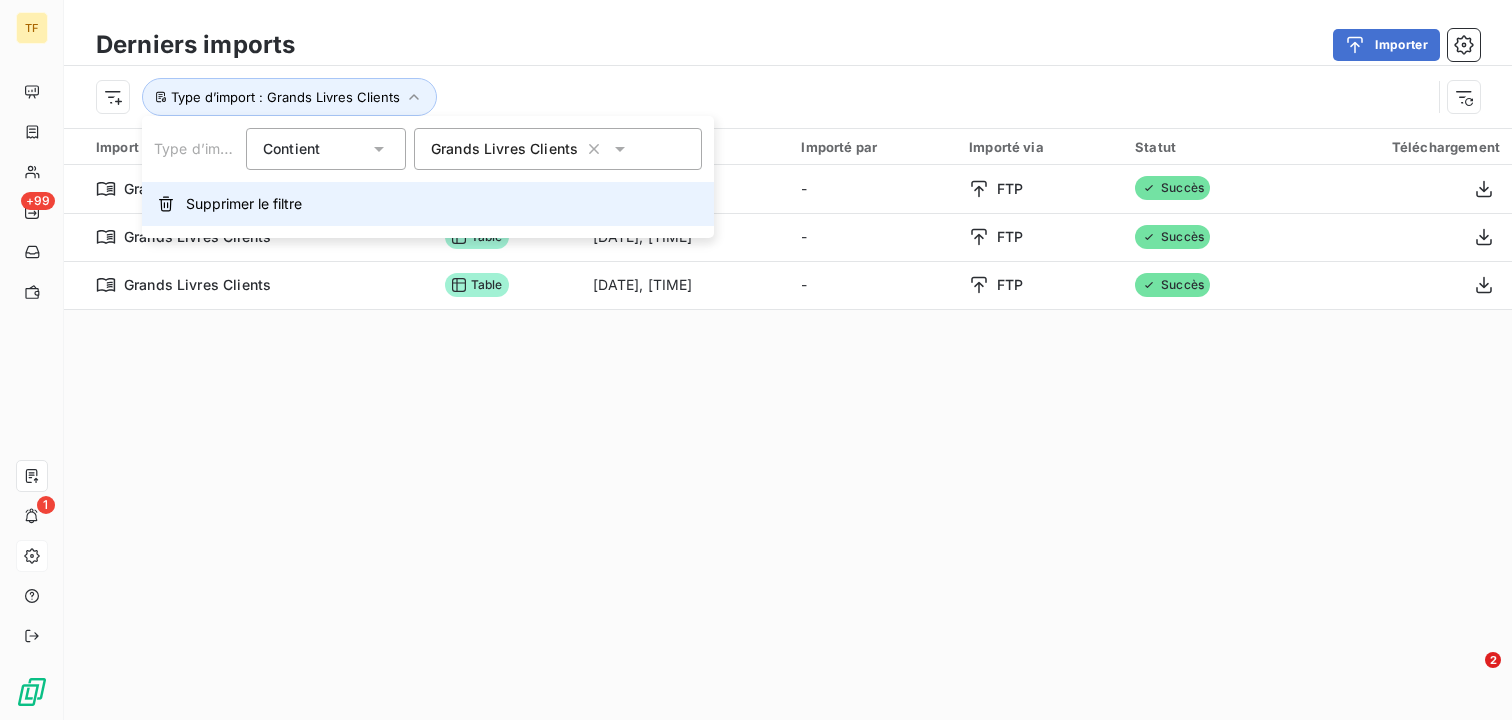 click on "Supprimer le filtre" at bounding box center [428, 204] 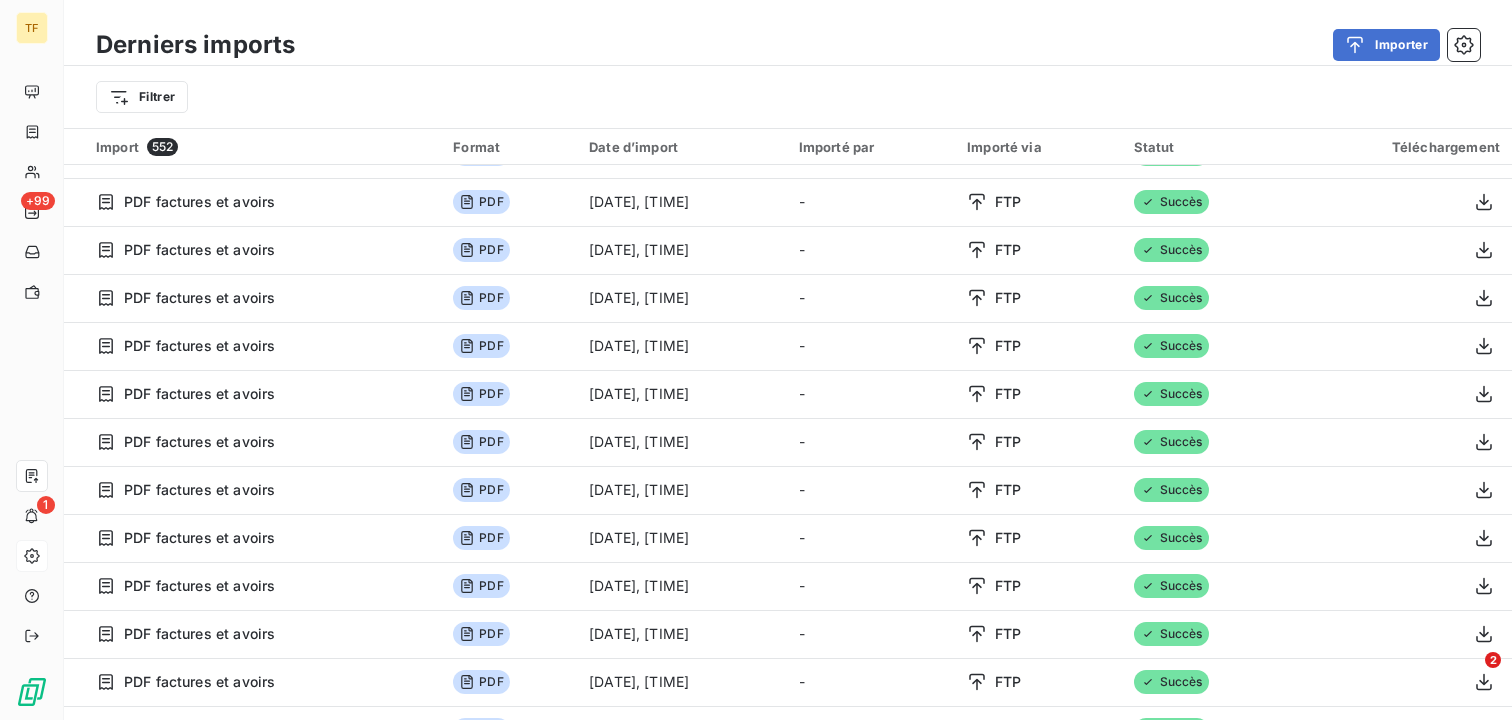 scroll, scrollTop: 4245, scrollLeft: 0, axis: vertical 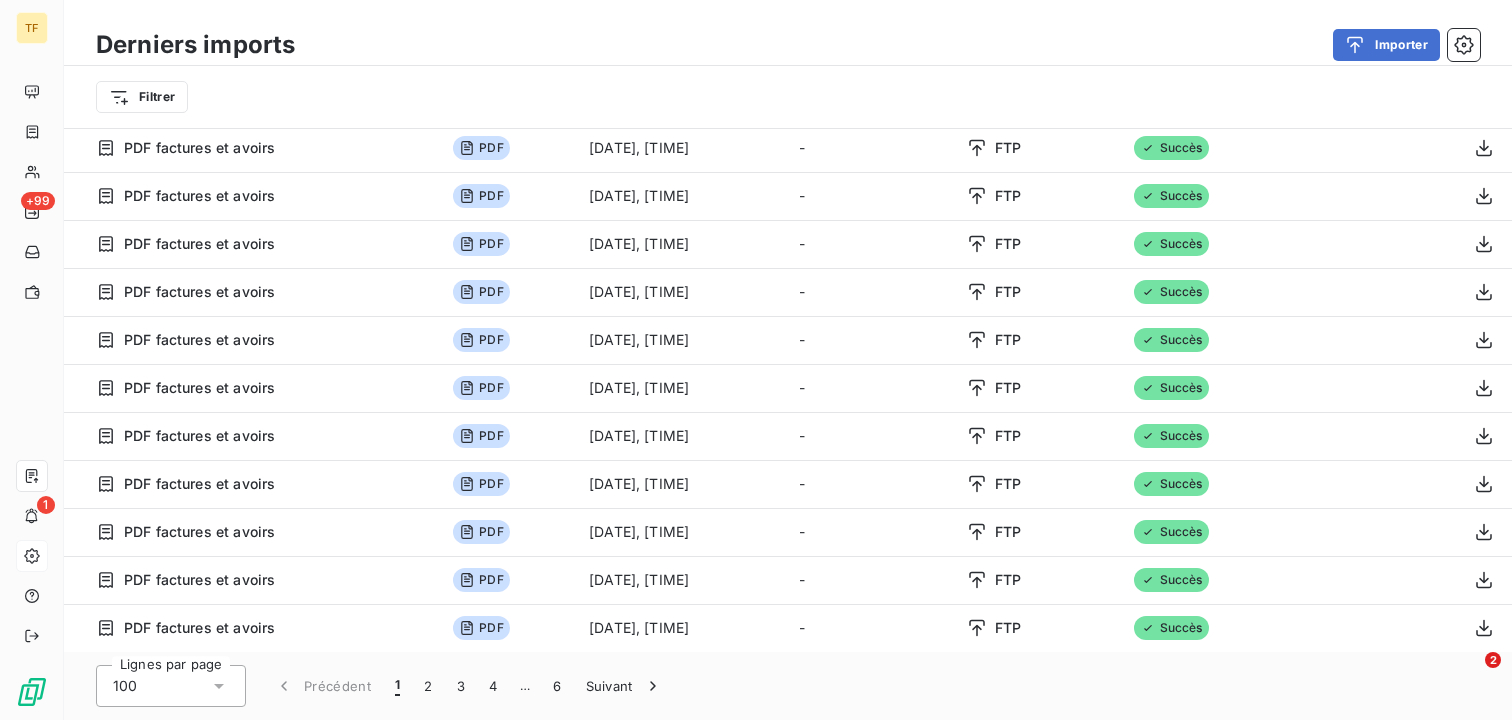 click on "100" at bounding box center [171, 686] 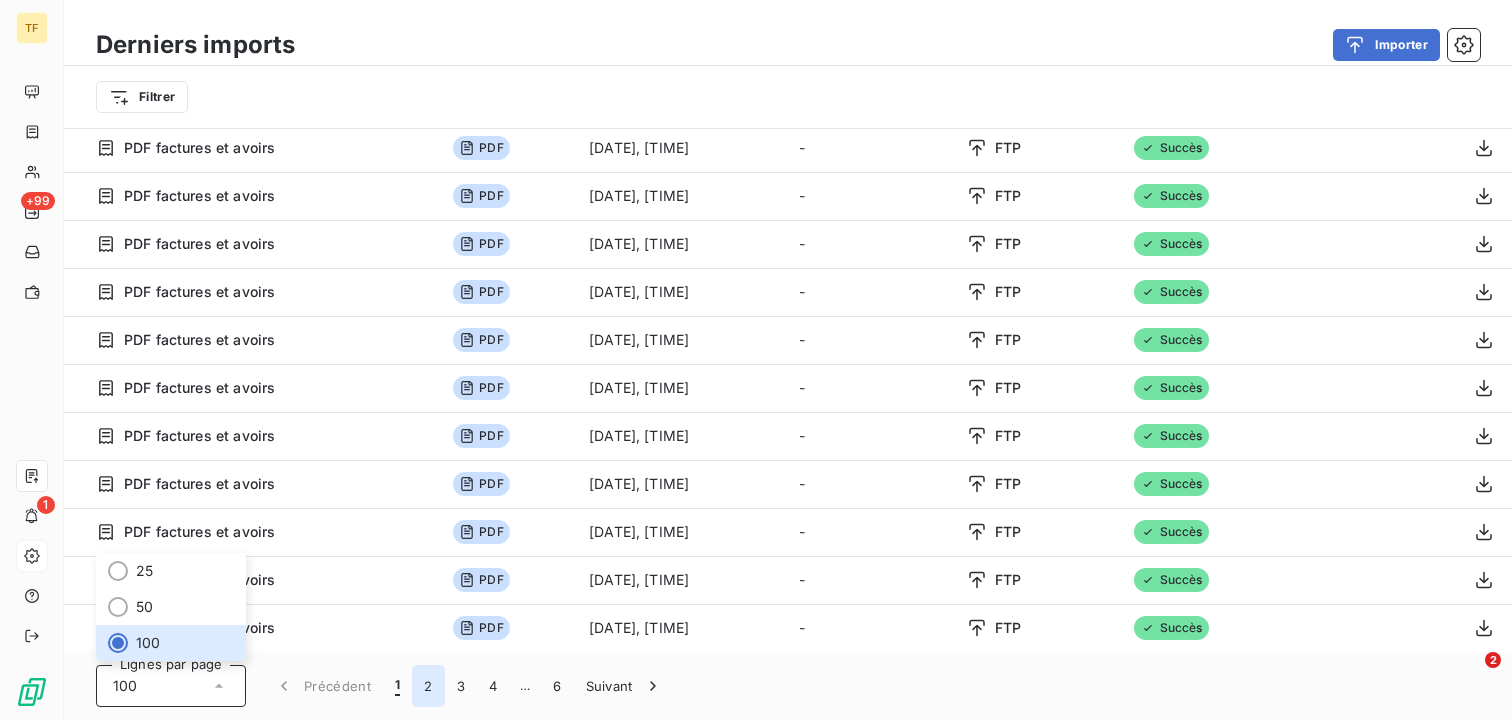 click on "2" at bounding box center (428, 686) 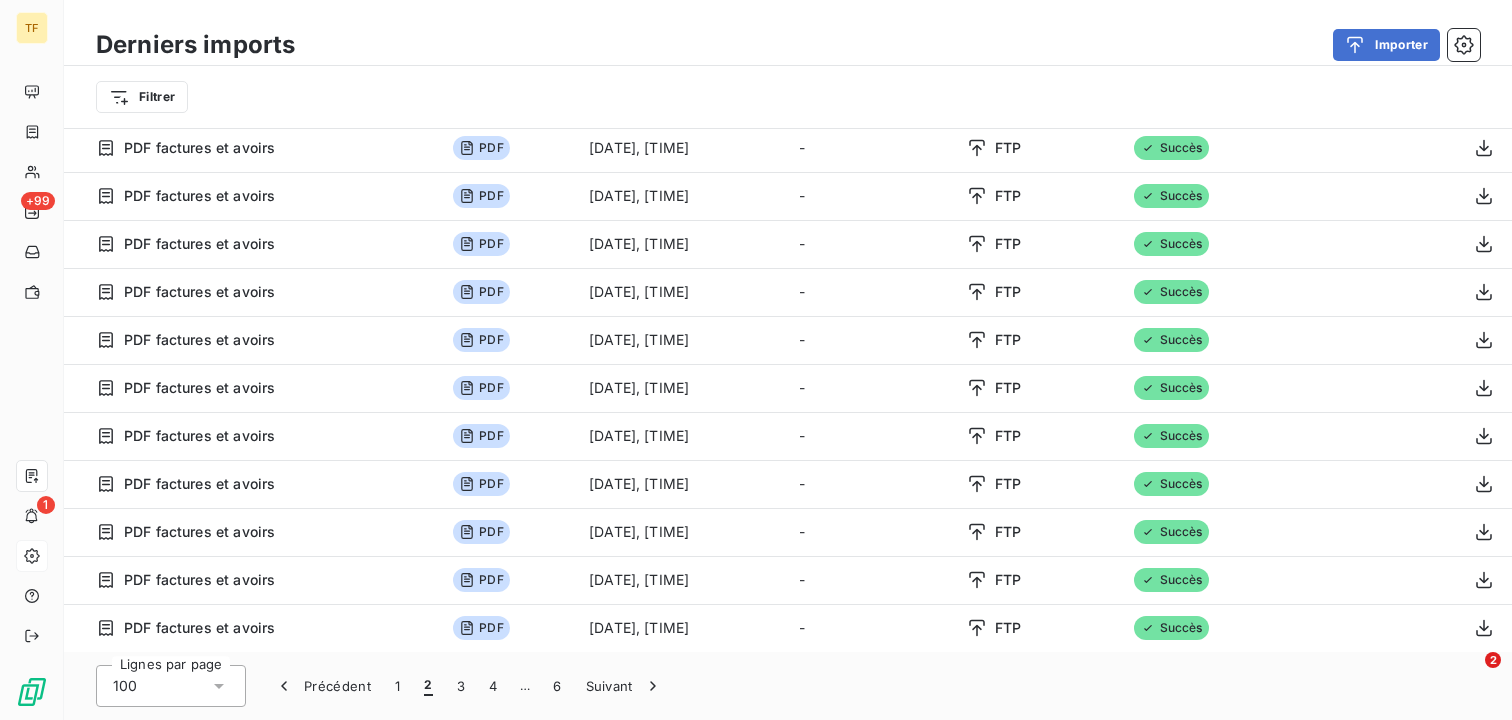 scroll, scrollTop: 4245, scrollLeft: 0, axis: vertical 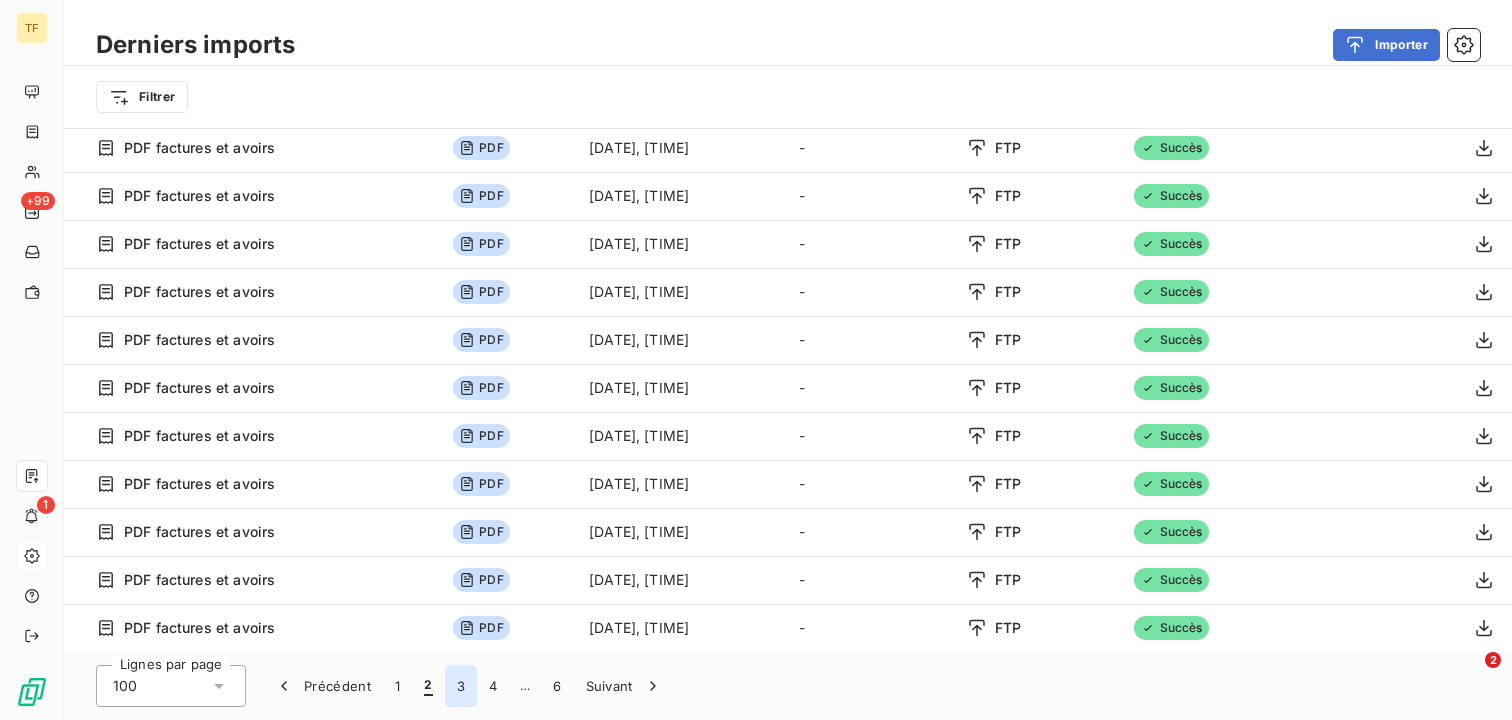 click on "3" at bounding box center [461, 686] 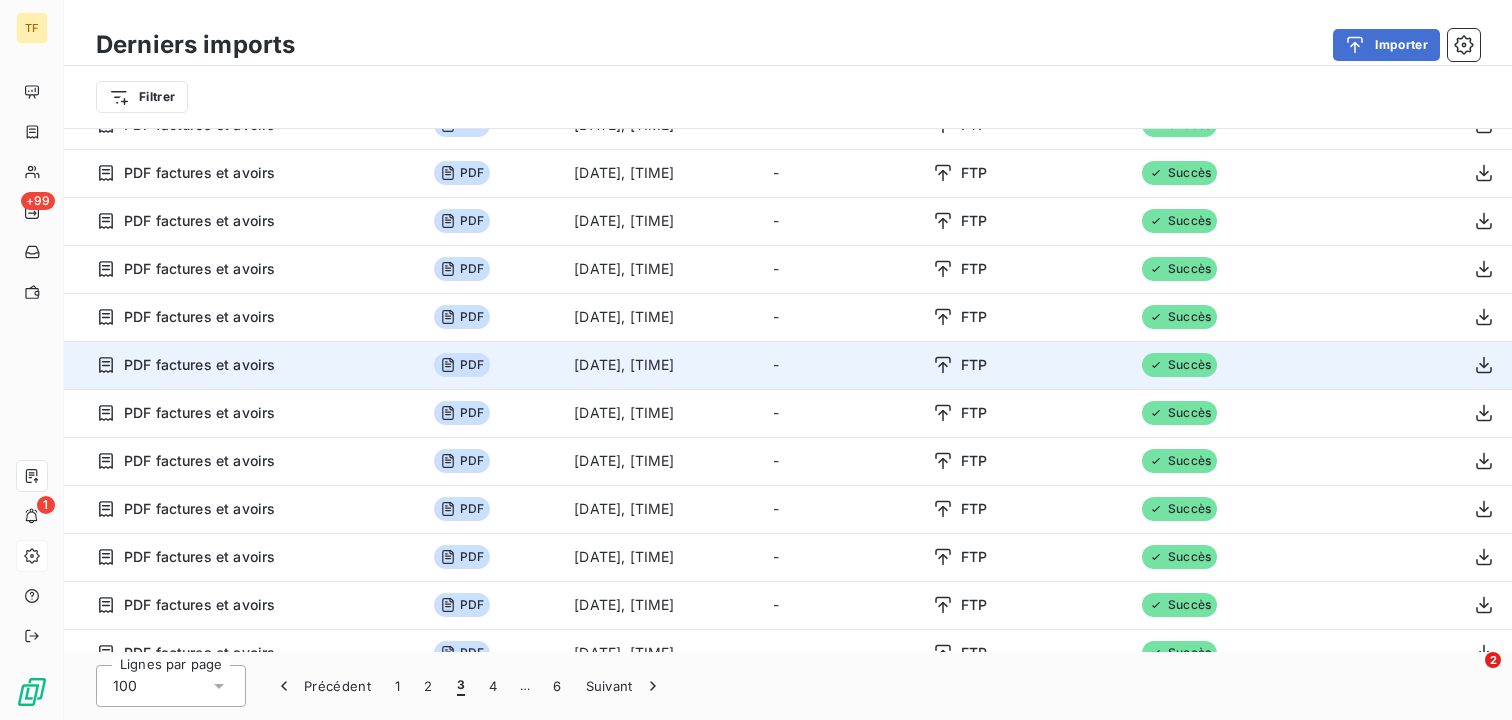 scroll, scrollTop: 0, scrollLeft: 0, axis: both 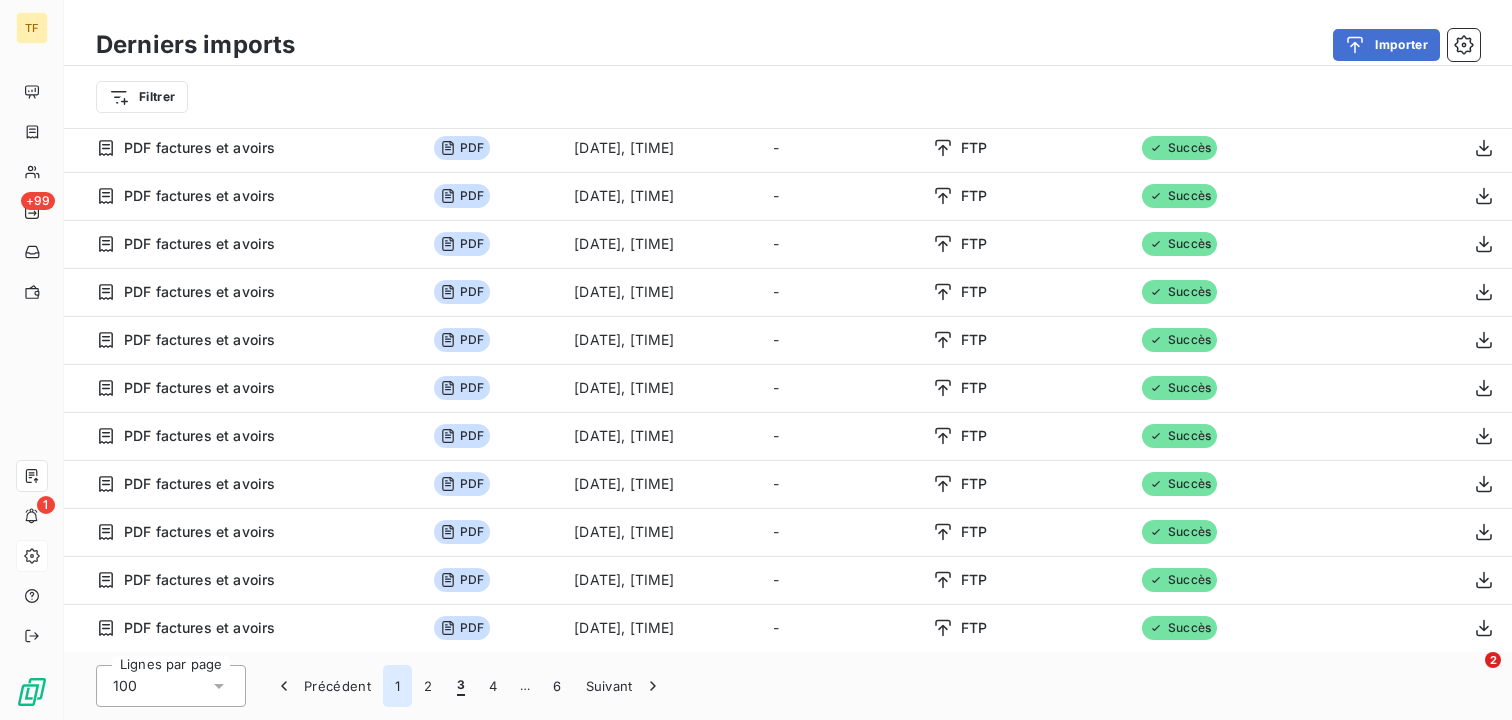 click on "1" at bounding box center [397, 686] 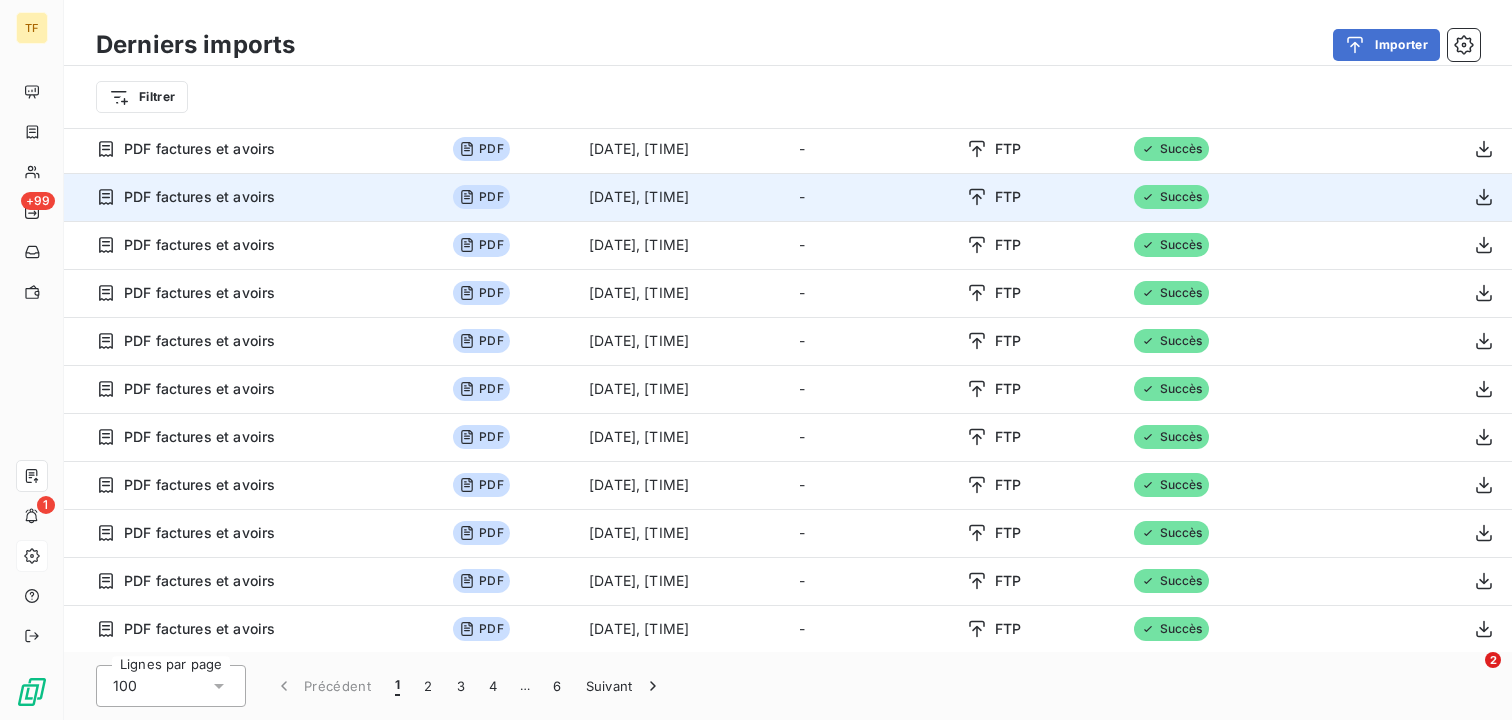 scroll, scrollTop: 0, scrollLeft: 0, axis: both 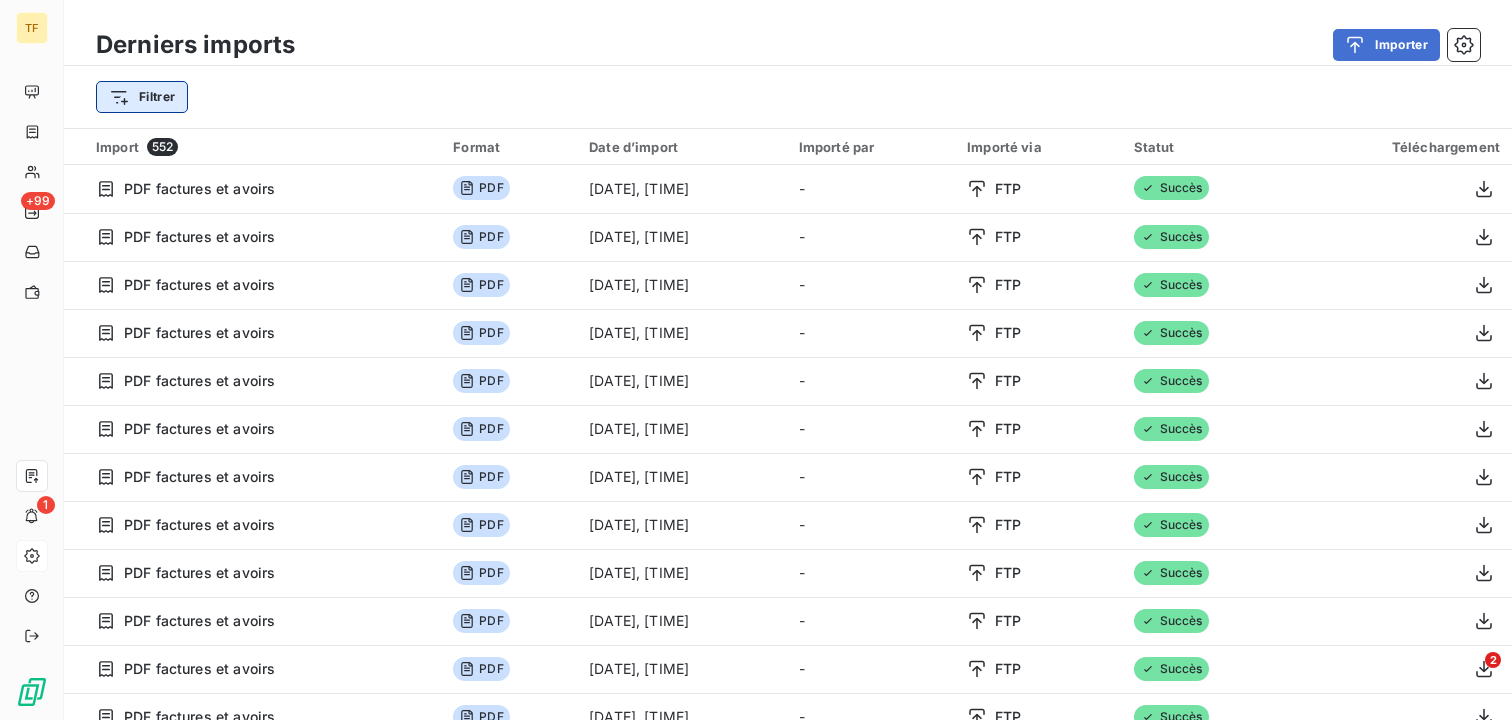 click on "TF +99 1 Derniers imports Importer Filtrer Import 552 Format Date d’import Importé par Importé via Statut Téléchargement PDF factures et avoirs PDF [DATE], [TIME] - FTP Succès PDF factures et avoirs PDF [DATE], [TIME] - FTP Succès PDF factures et avoirs PDF [DATE], [TIME] - FTP Succès PDF factures et avoirs PDF [DATE], [TIME] - FTP Succès PDF factures et avoirs PDF [DATE], [TIME] - FTP Succès PDF factures et avoirs PDF [DATE], [TIME] - FTP Succès PDF factures et avoirs PDF [DATE], [TIME] - FTP Succès PDF factures et avoirs PDF [DATE], [TIME] - FTP Succès PDF factures et avoirs PDF [DATE], [TIME] - FTP Succès PDF factures et avoirs PDF [DATE], [TIME] - FTP Succès PDF factures et avoirs PDF [DATE], [TIME] - FTP Succès PDF factures et avoirs PDF [DATE], [TIME] - FTP Succès PDF factures et avoirs PDF [DATE], [TIME] - FTP Succès PDF factures et avoirs PDF [DATE], [TIME] - FTP Succès PDF factures et avoirs PDF [DATE], [TIME] - FTP PDF -" at bounding box center (756, 360) 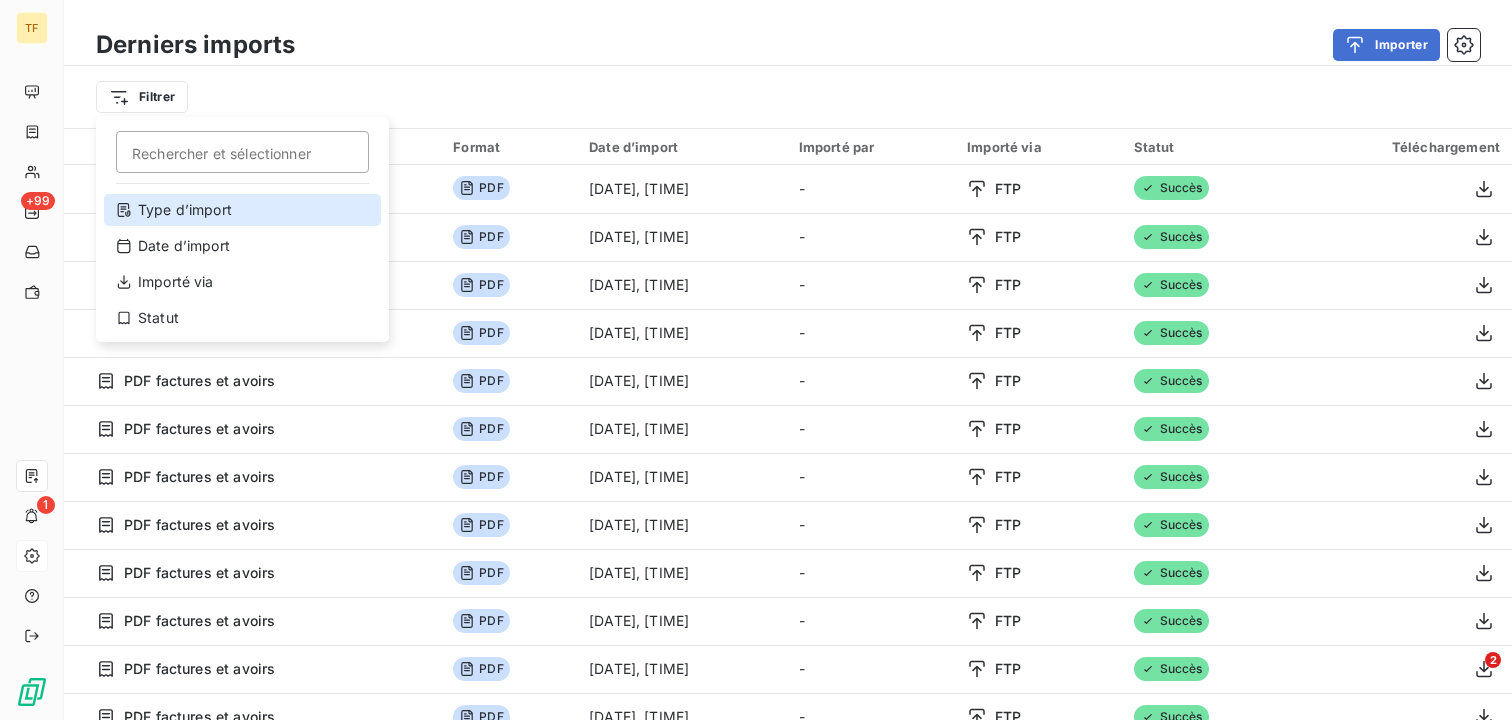 click on "Type d’import" at bounding box center [242, 210] 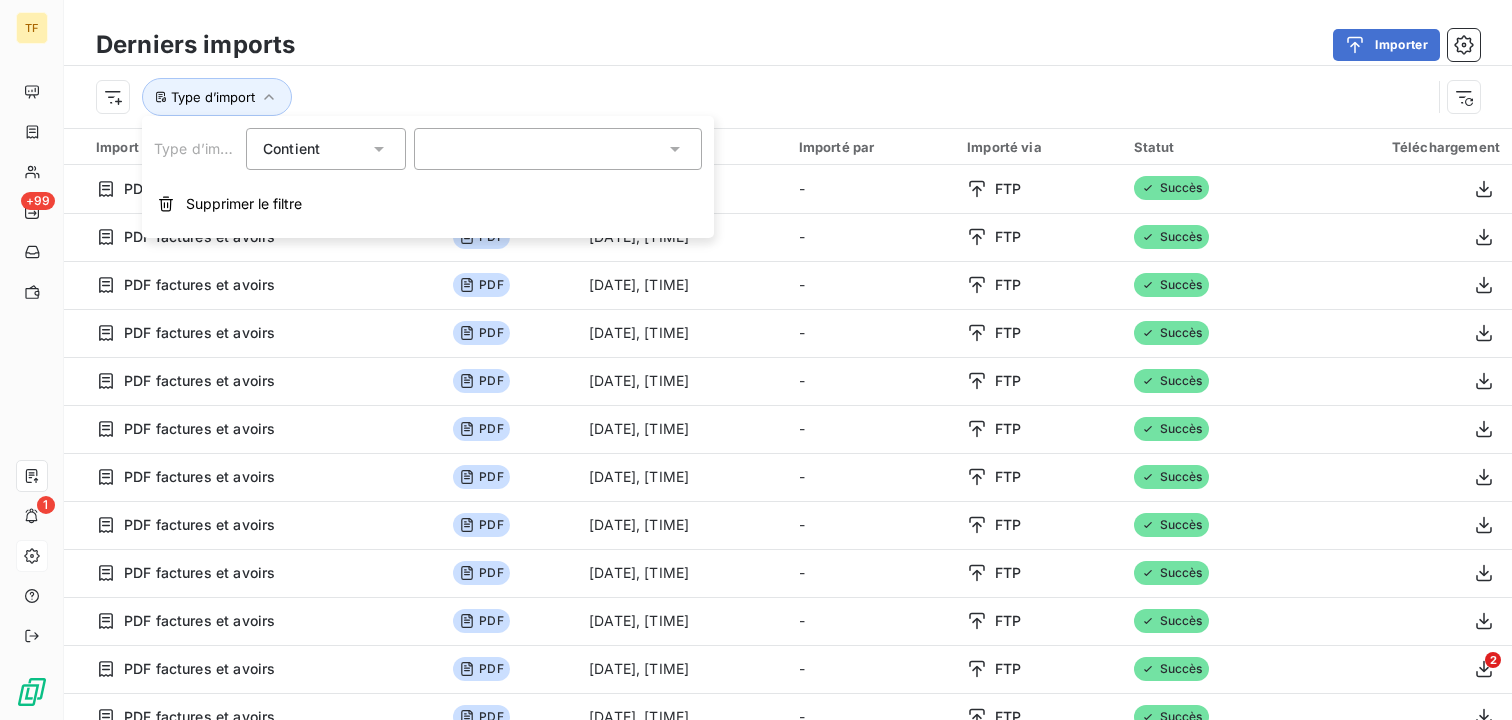 click at bounding box center (558, 149) 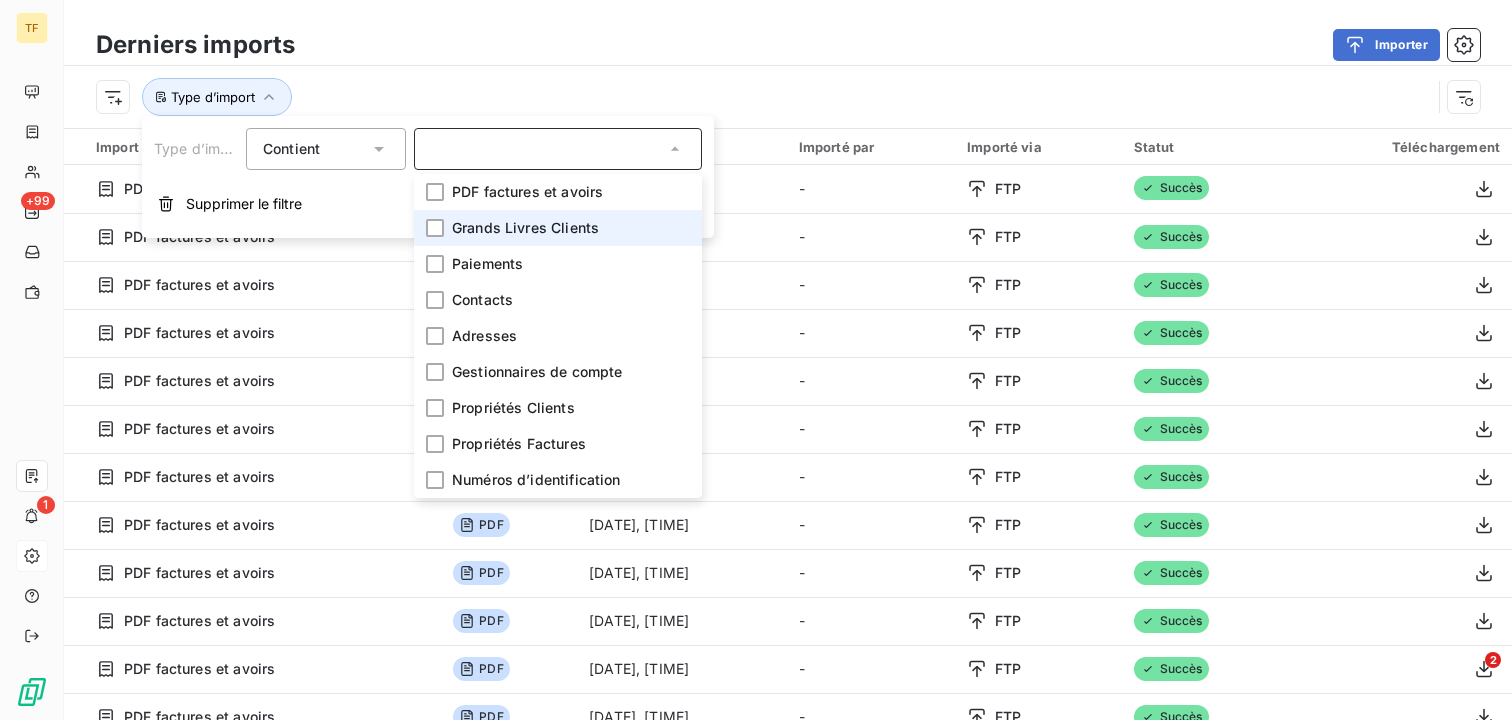 click on "Grands Livres Clients" at bounding box center [525, 228] 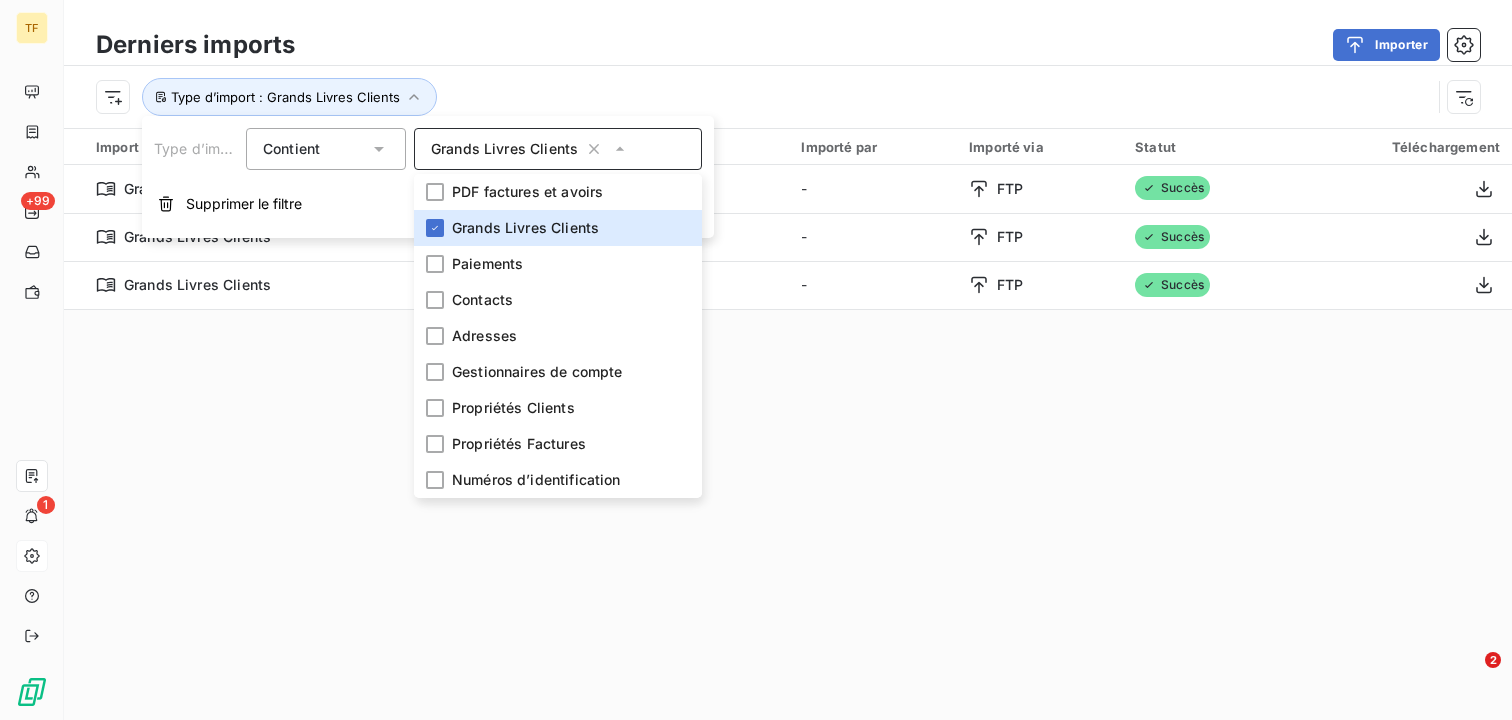 click on "Type d’import  : Grands Livres Clients" at bounding box center [788, 97] 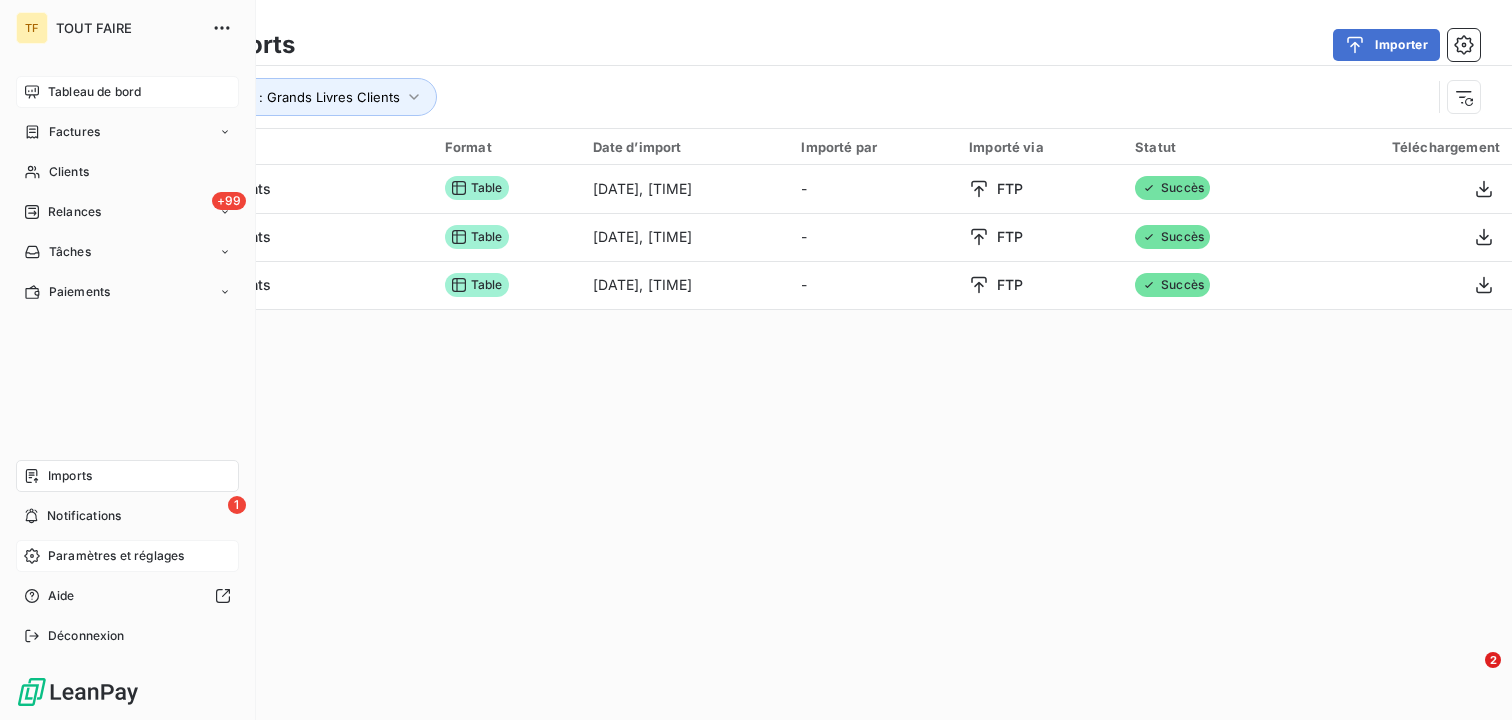 click on "Tableau de bord" at bounding box center [94, 92] 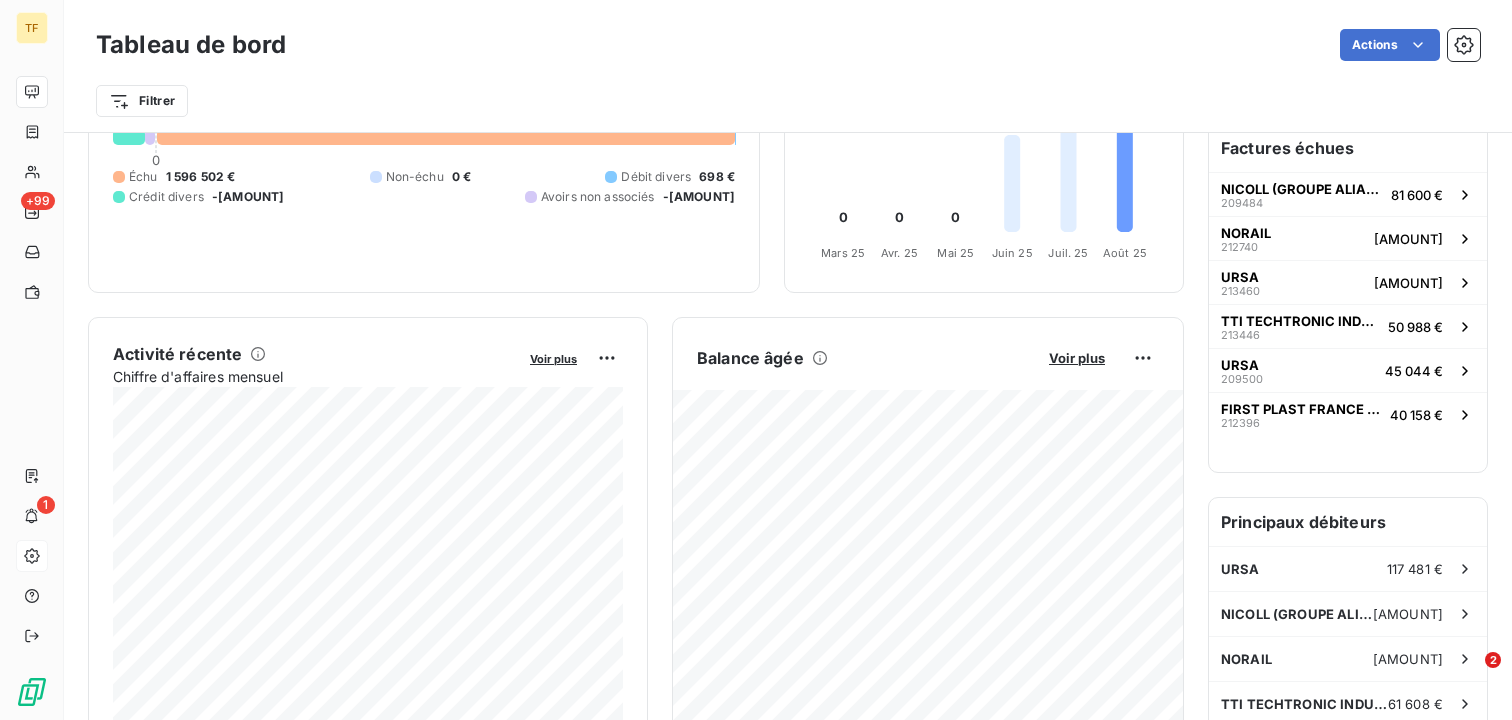 scroll, scrollTop: 0, scrollLeft: 0, axis: both 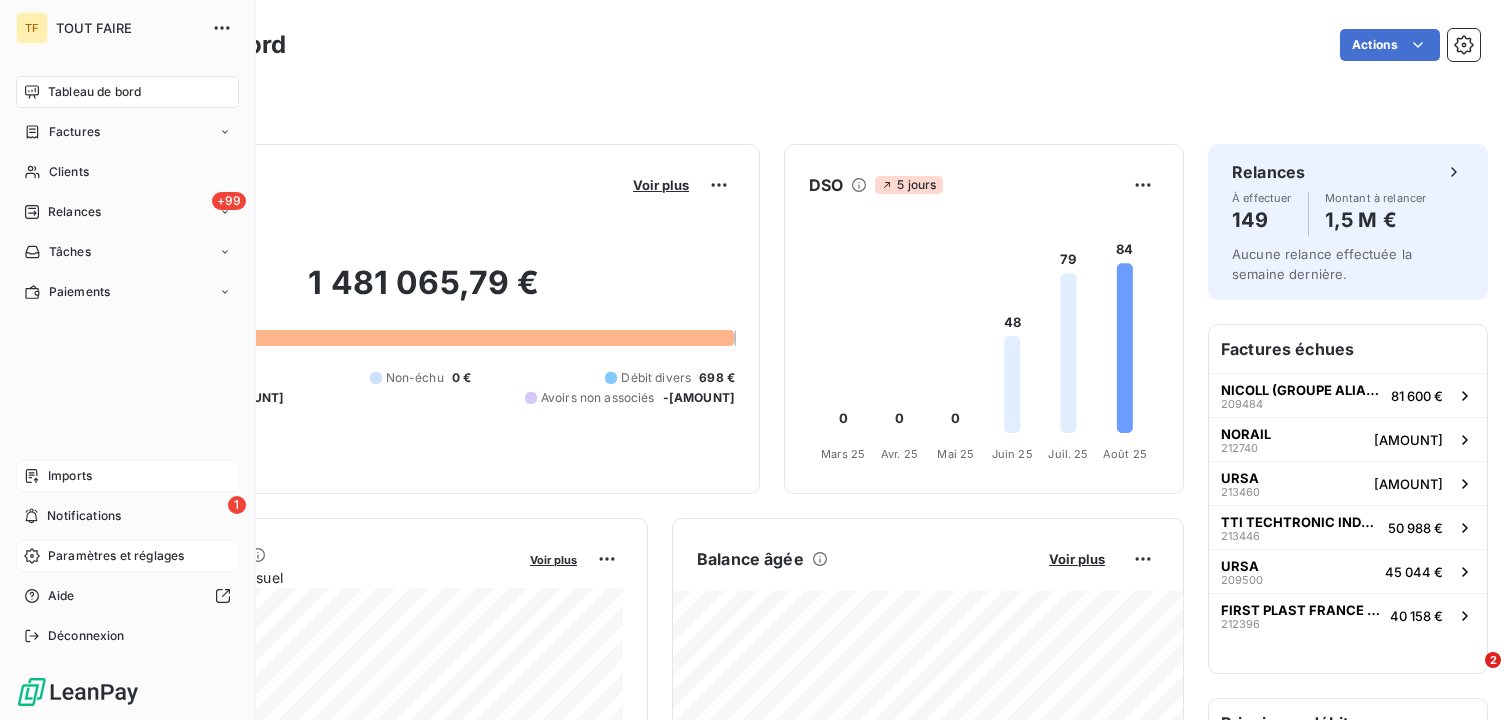 click 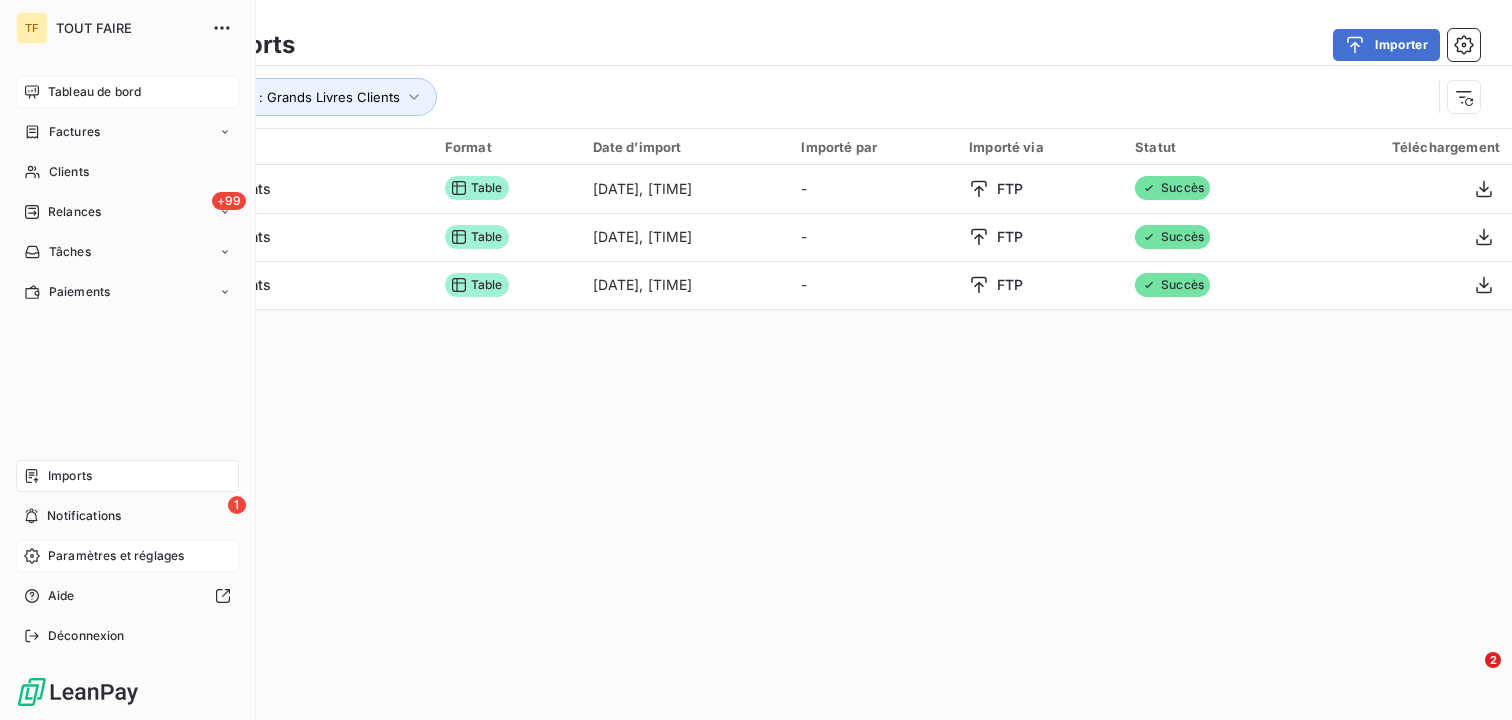 click on "Tableau de bord" at bounding box center [94, 92] 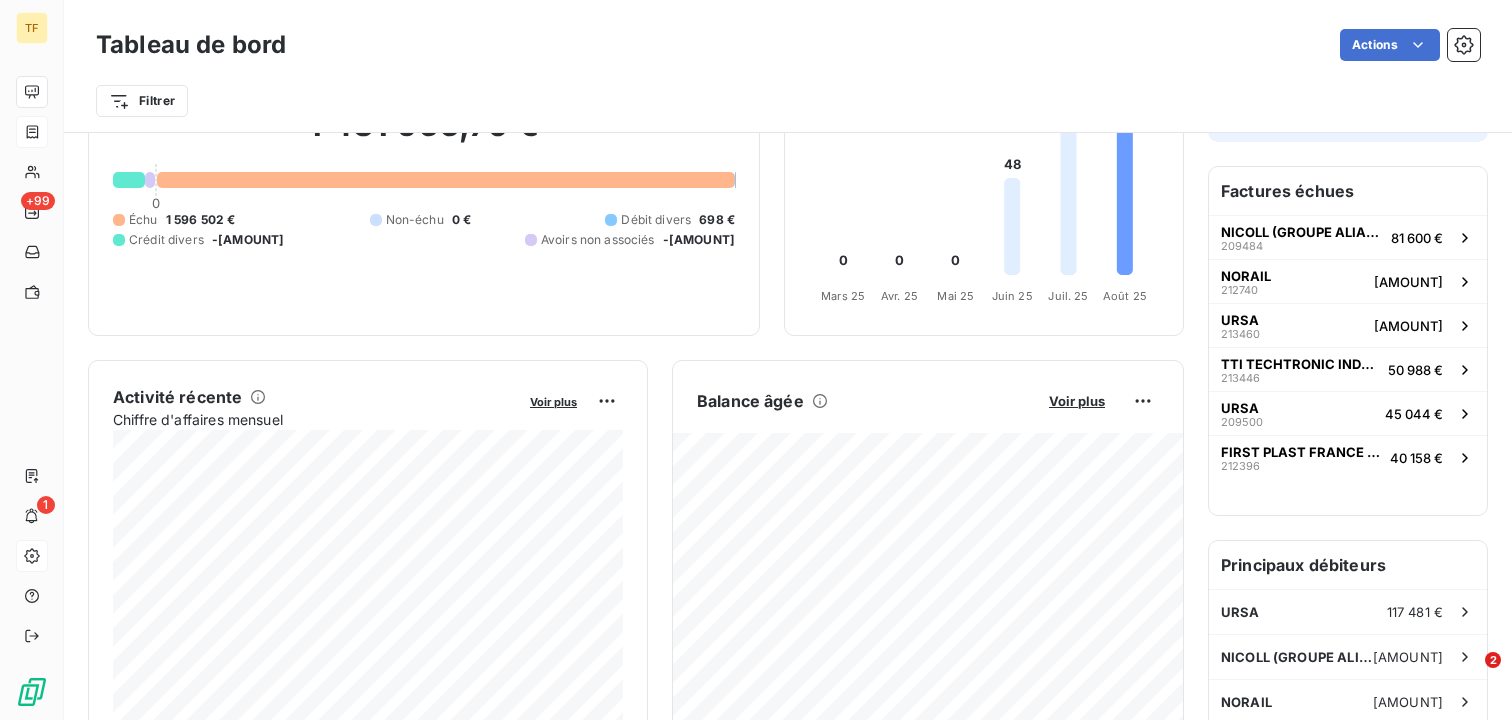 scroll, scrollTop: 0, scrollLeft: 0, axis: both 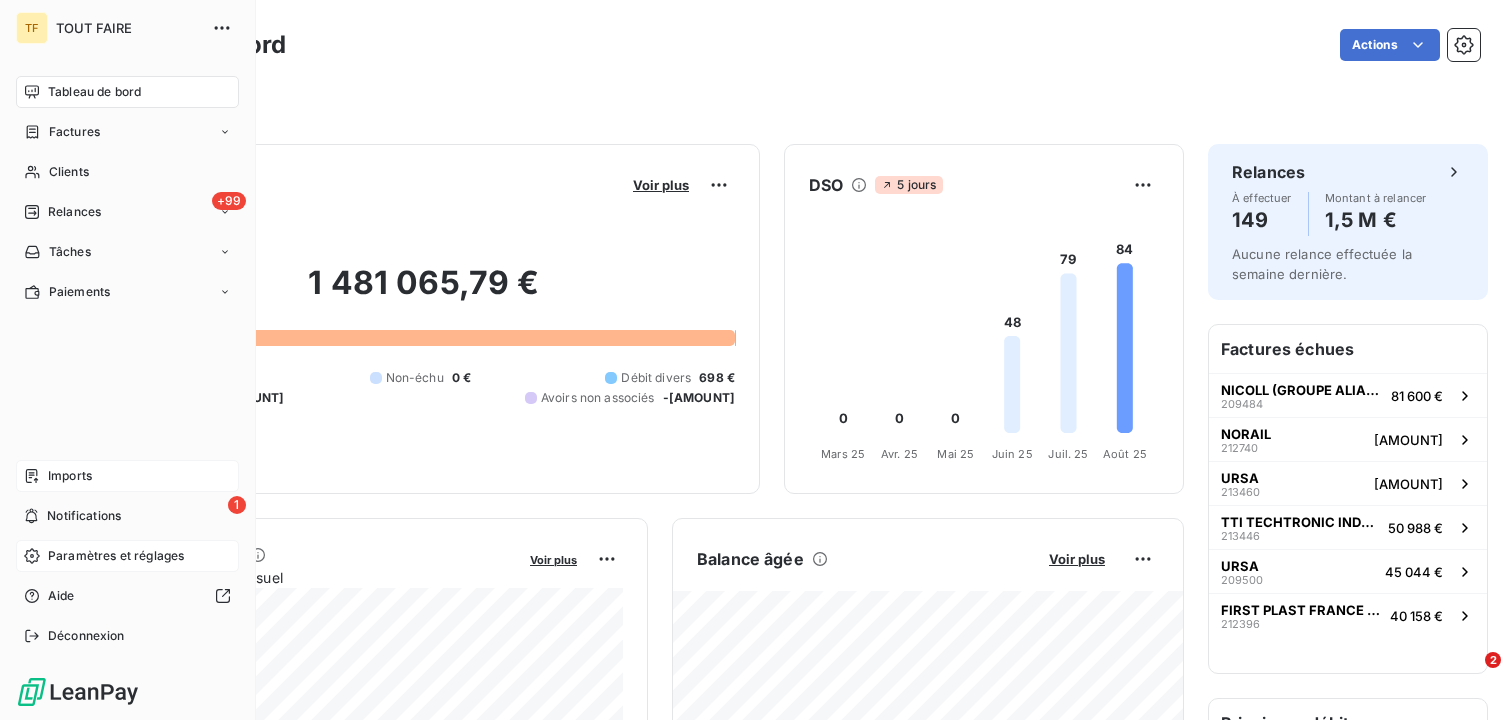 click on "Imports" at bounding box center [70, 476] 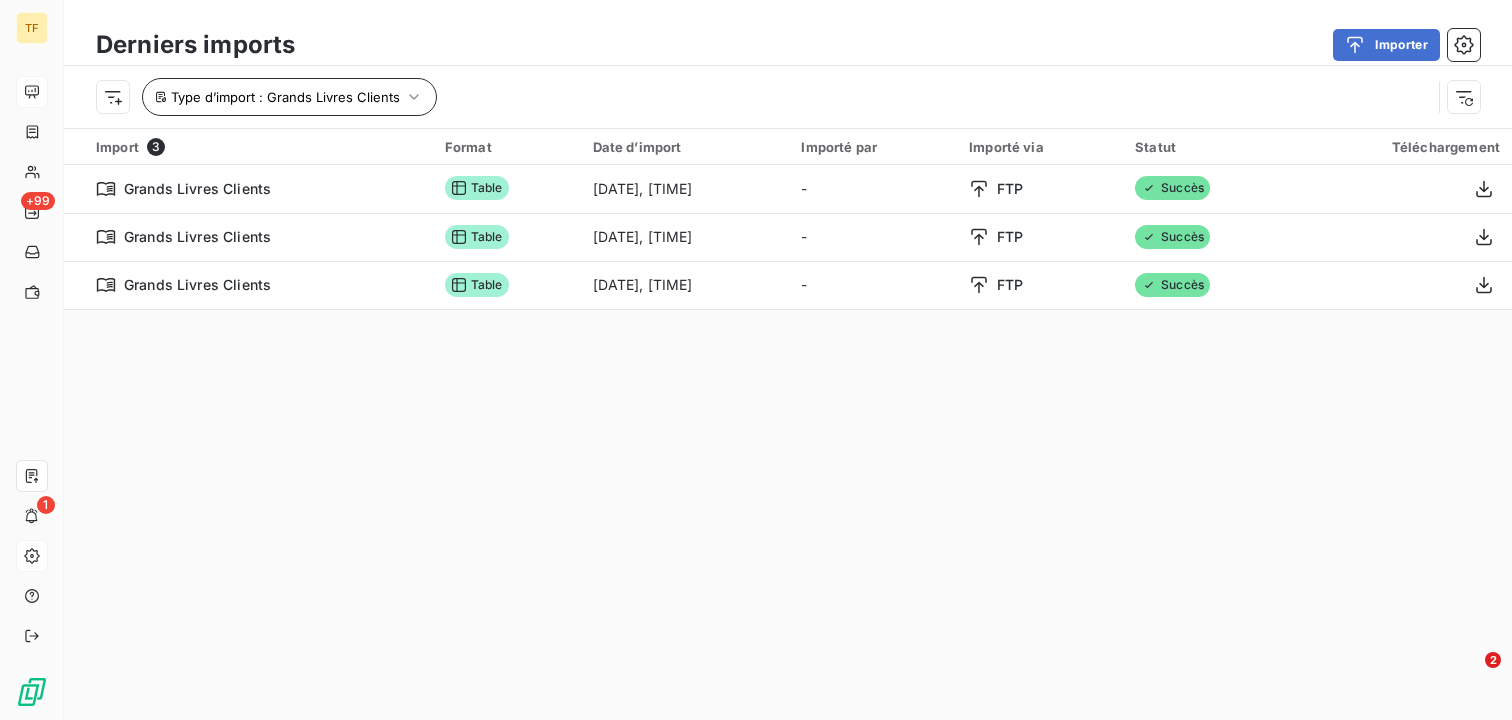 click on "Type d’import  : Grands Livres Clients" at bounding box center (285, 97) 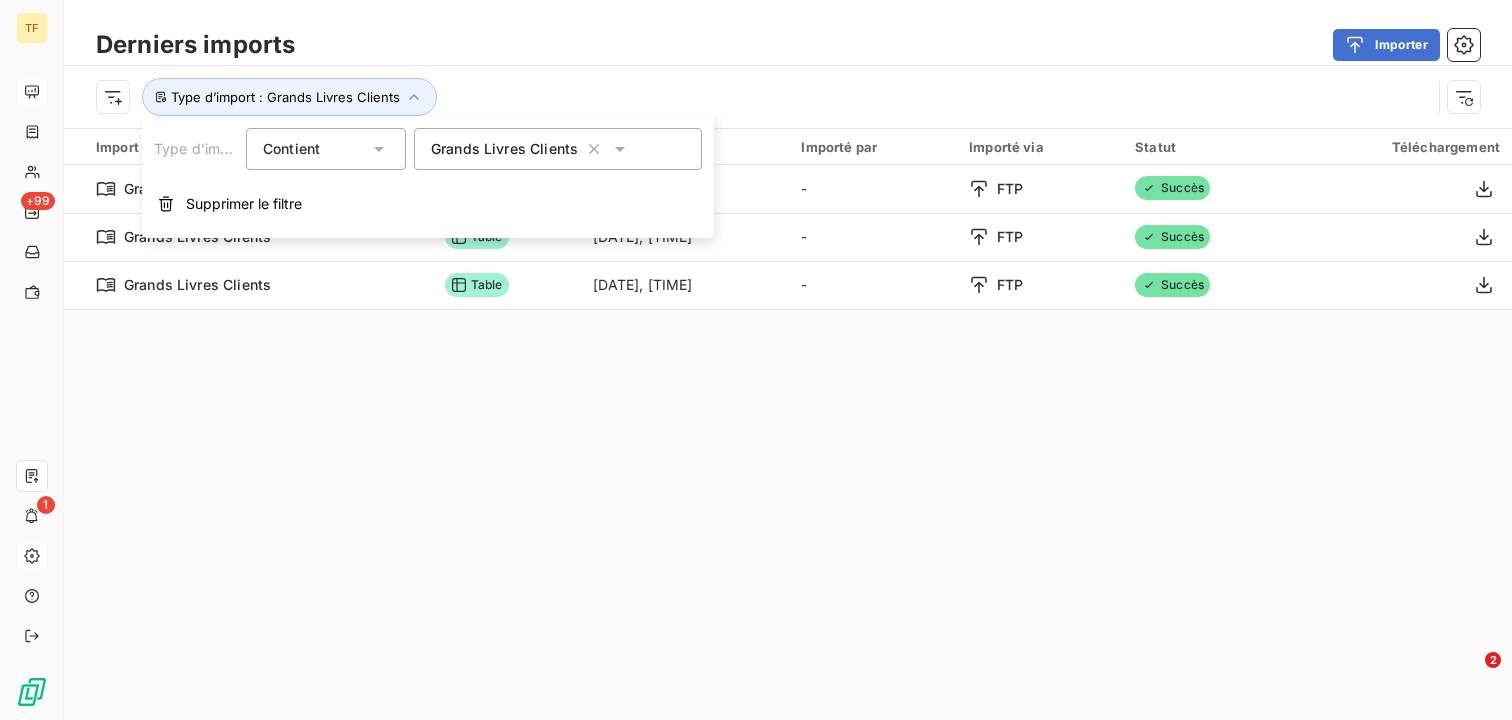 click on "Grands Livres Clients" at bounding box center (504, 149) 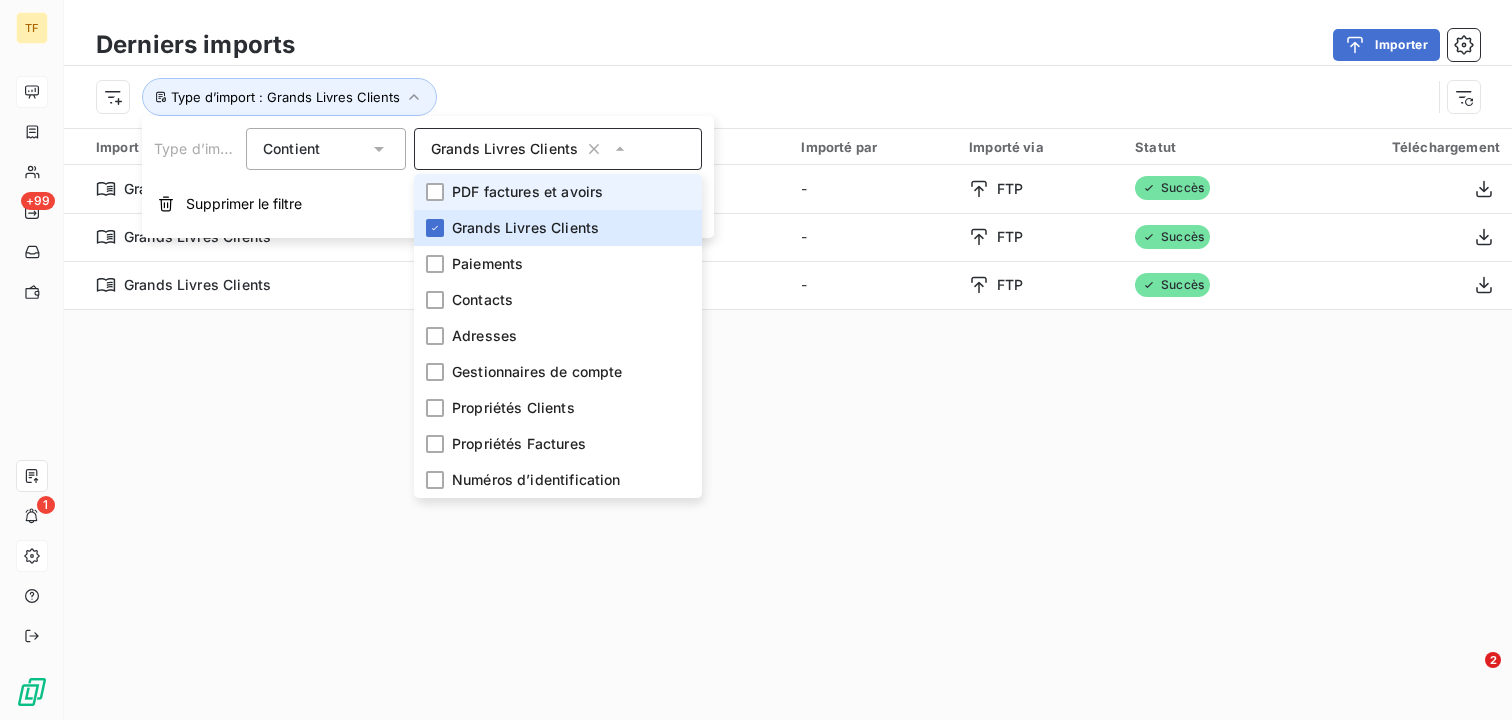 click on "PDF factures et avoirs" at bounding box center [527, 192] 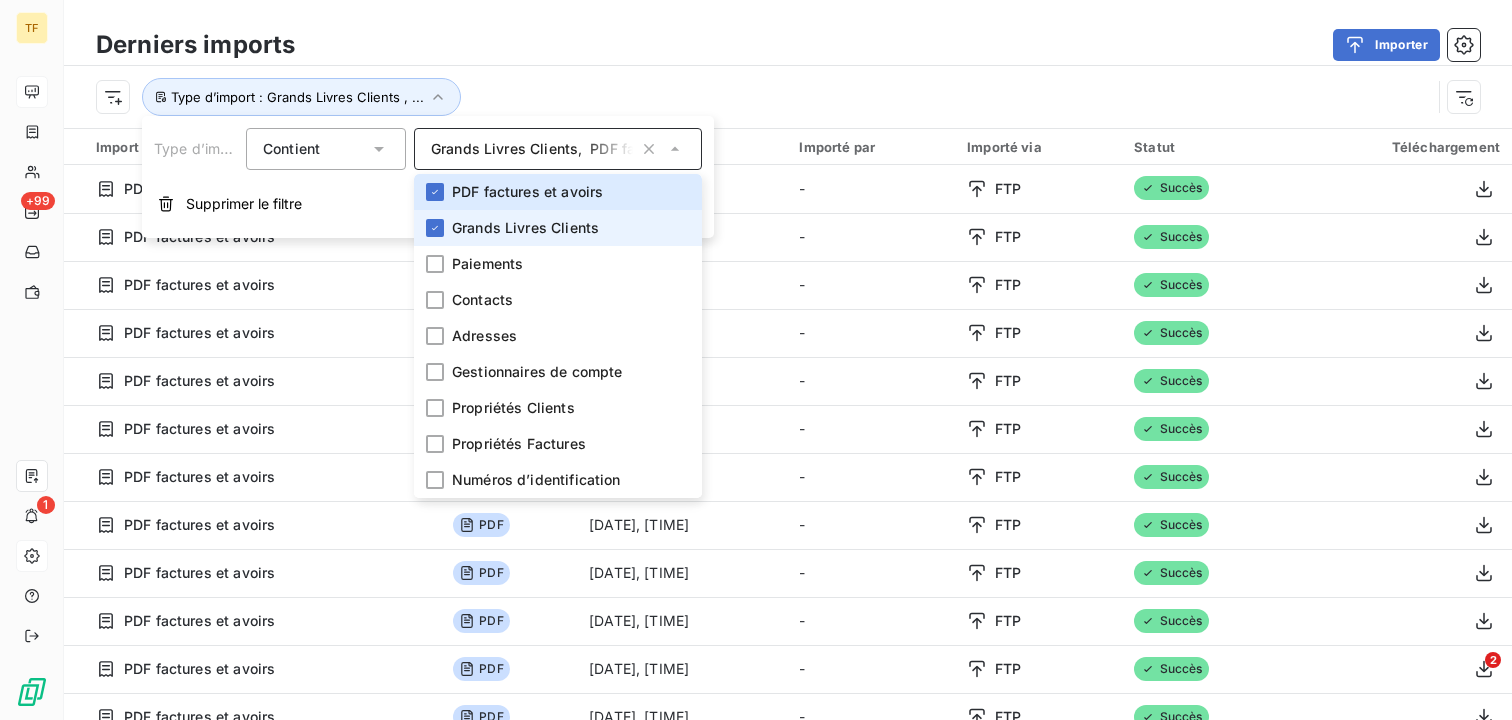 click on "Grands Livres Clients" at bounding box center [525, 228] 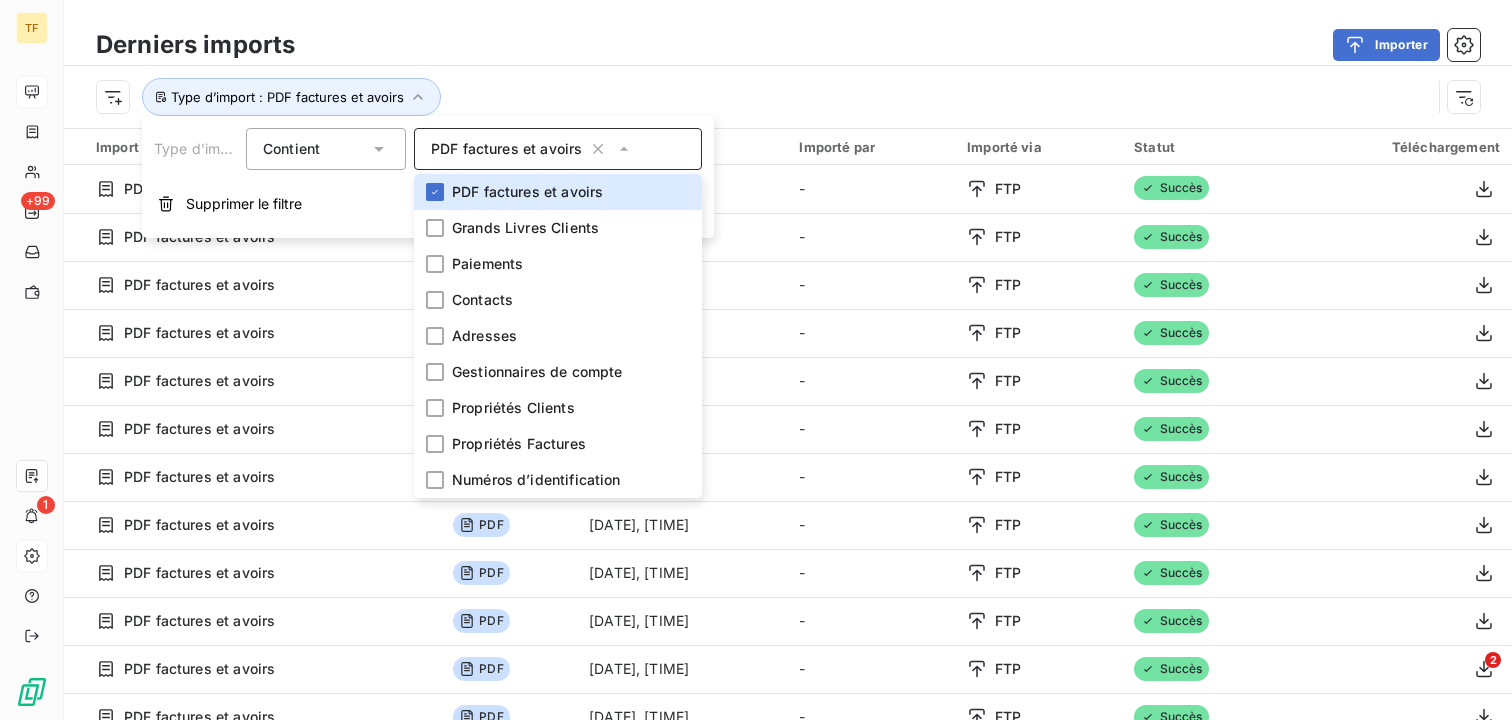 click on "Type d’import  : PDF factures et avoirs" at bounding box center [788, 97] 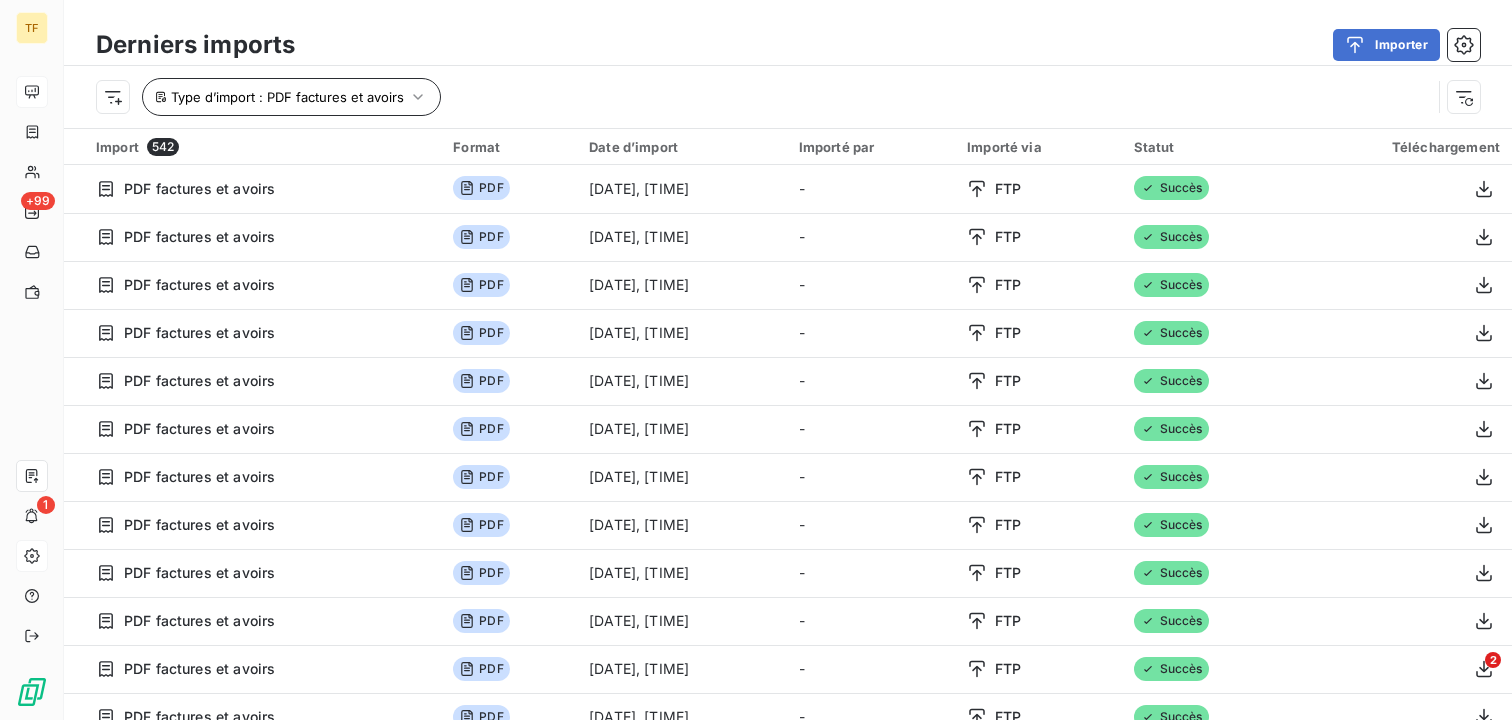click on "Type d’import  : PDF factures et avoirs" at bounding box center (287, 97) 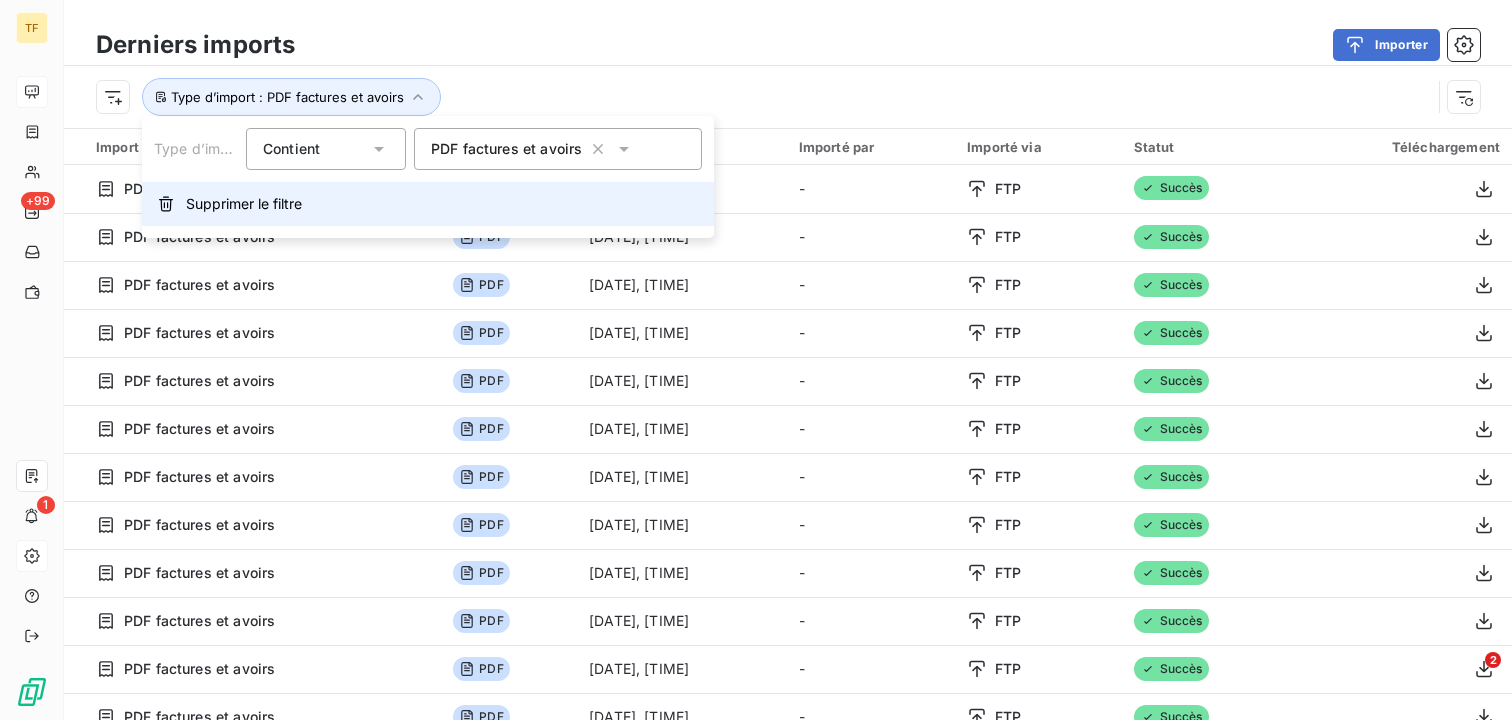 click on "Supprimer le filtre" at bounding box center [428, 204] 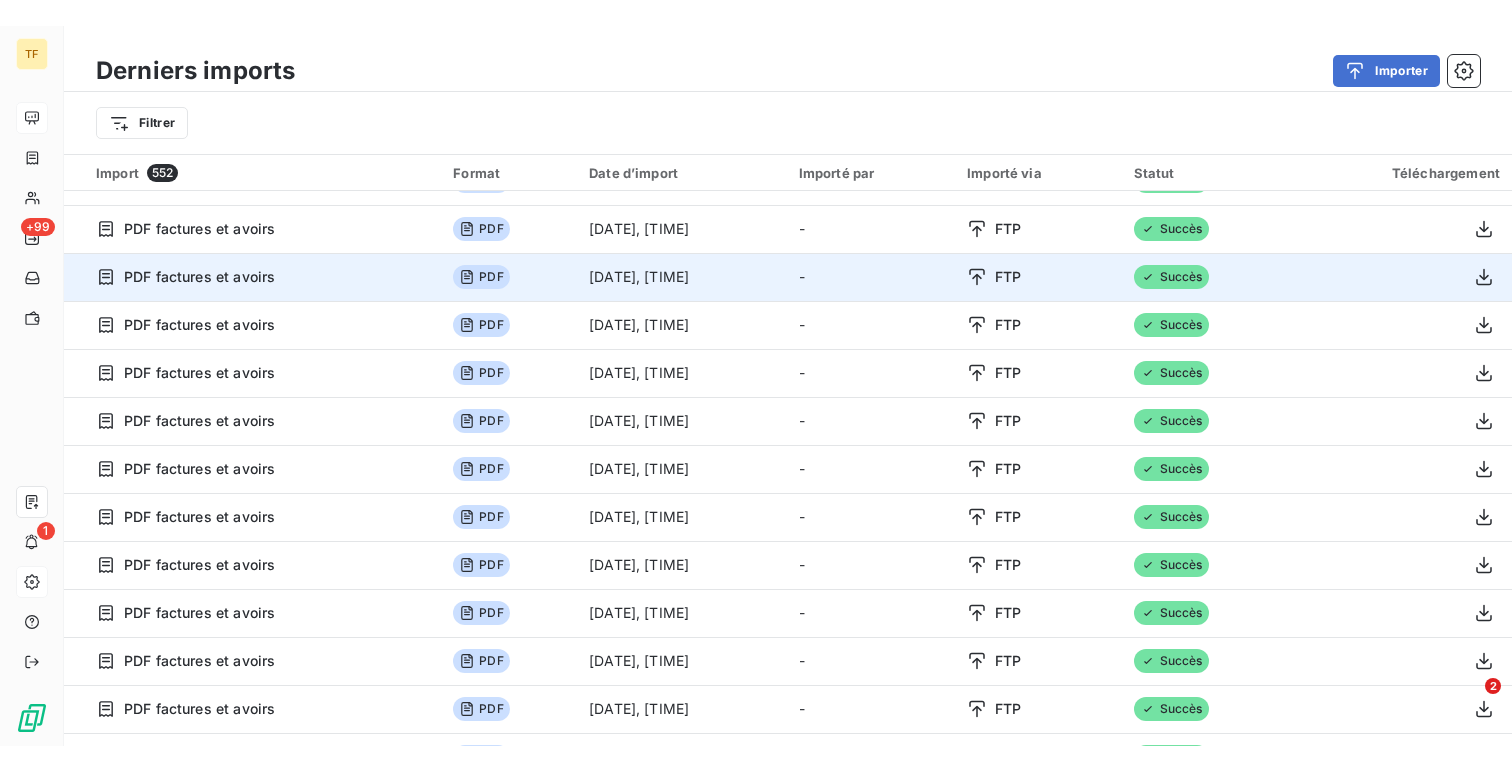 scroll, scrollTop: 0, scrollLeft: 0, axis: both 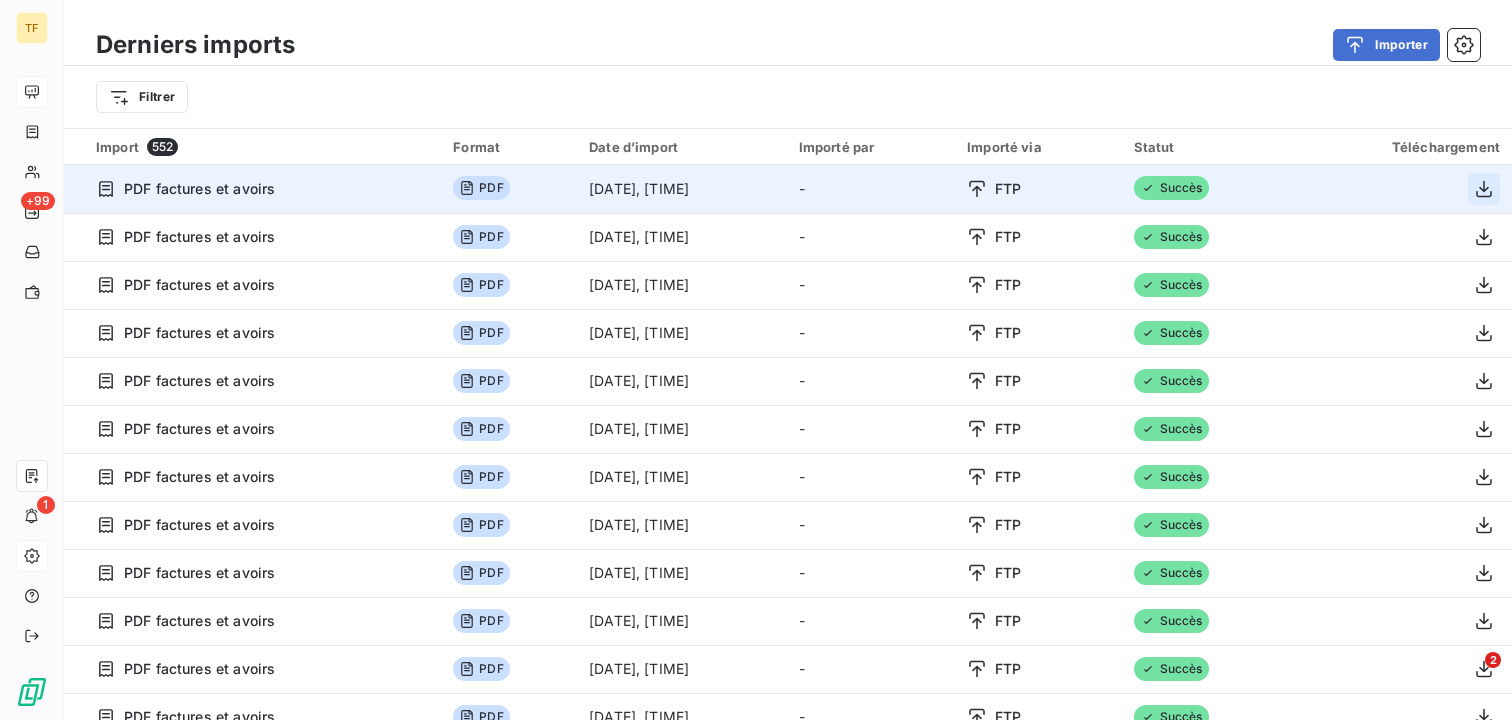 click 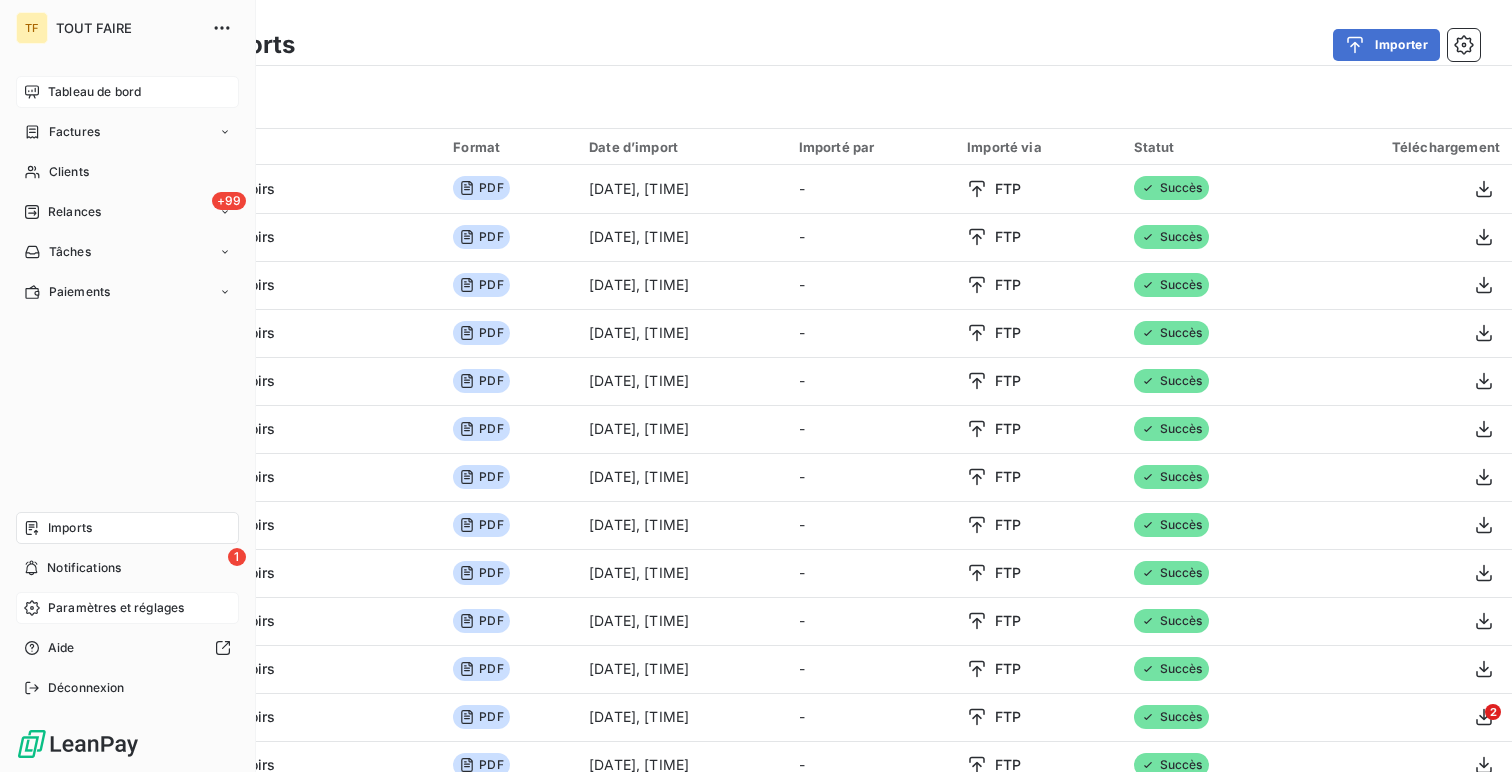 click on "Tableau de bord Factures Clients +99 Relances Tâches Paiements" at bounding box center (127, 192) 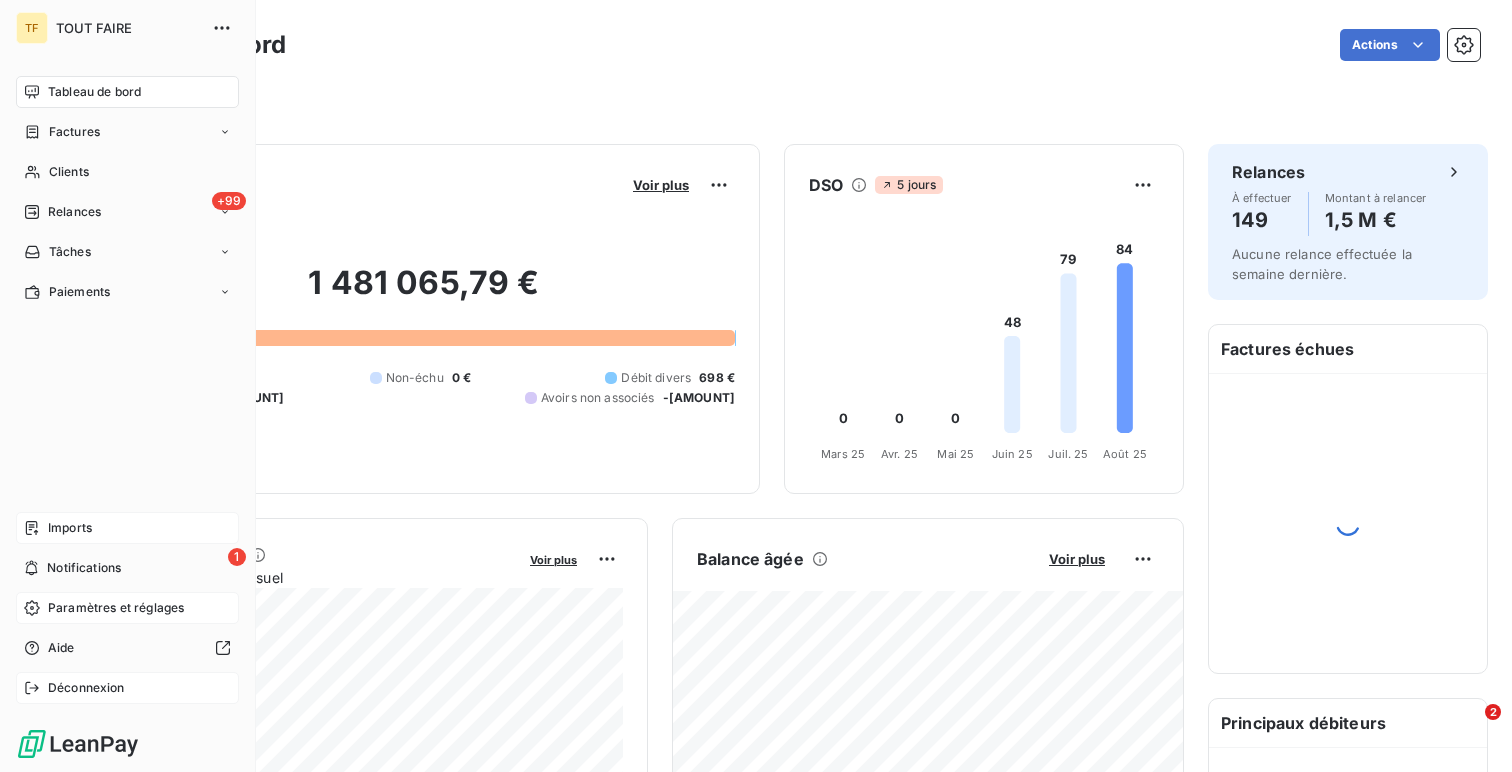 click on "Déconnexion" at bounding box center (86, 688) 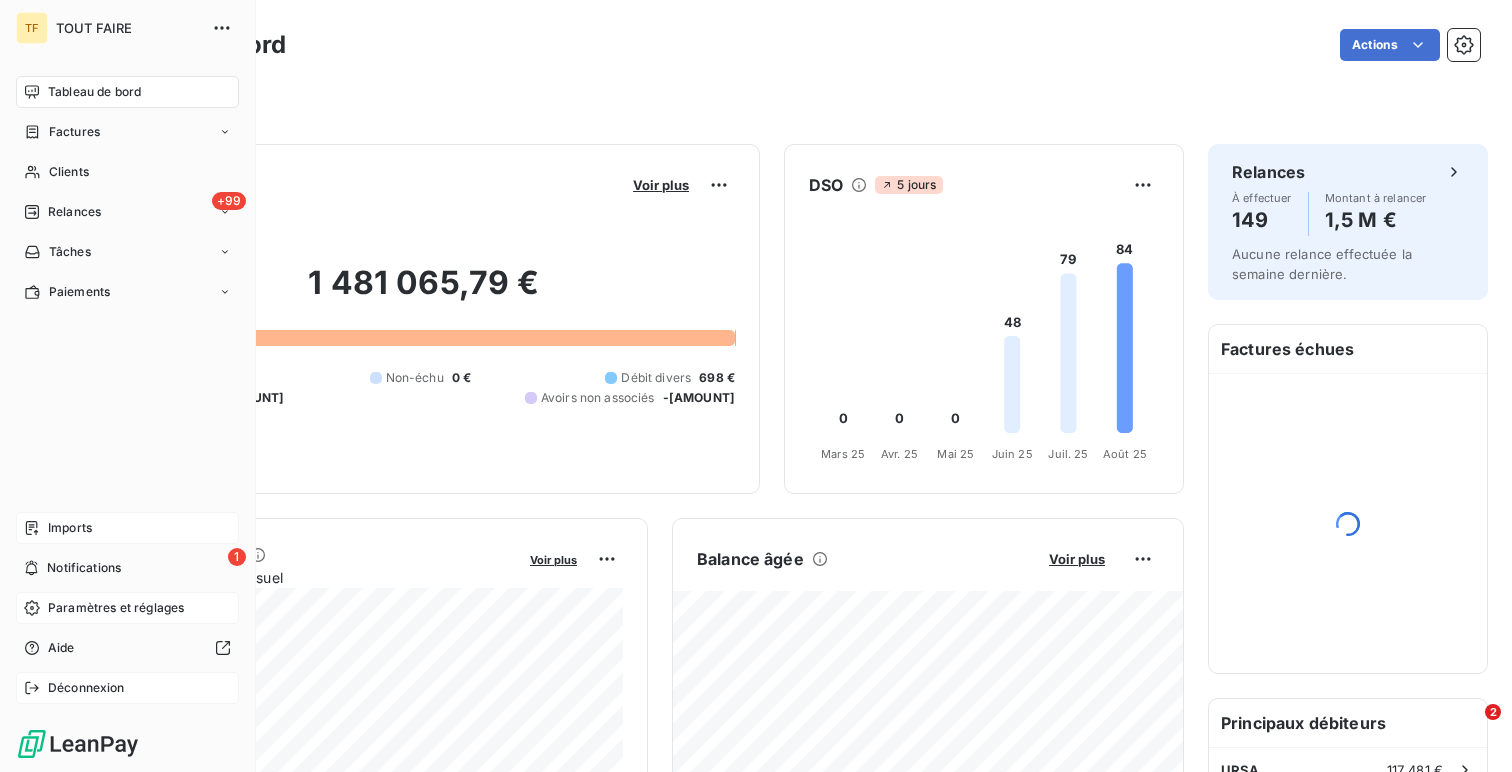 click on "Déconnexion" at bounding box center [86, 688] 